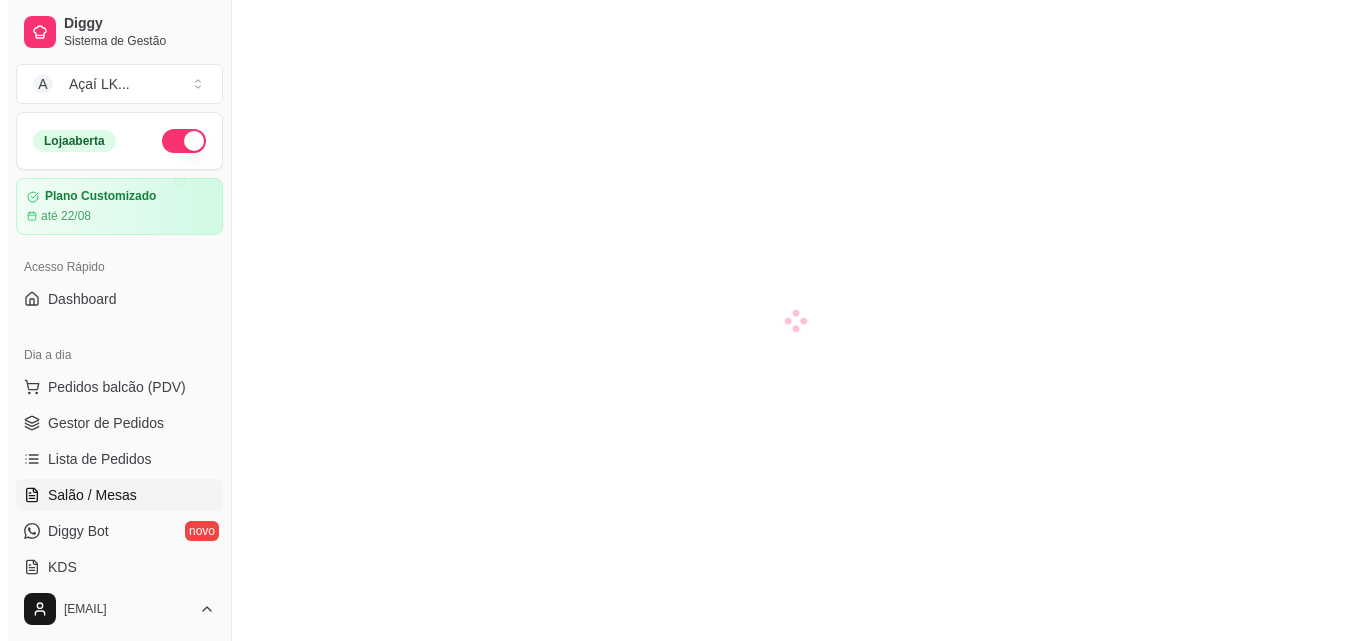 scroll, scrollTop: 0, scrollLeft: 0, axis: both 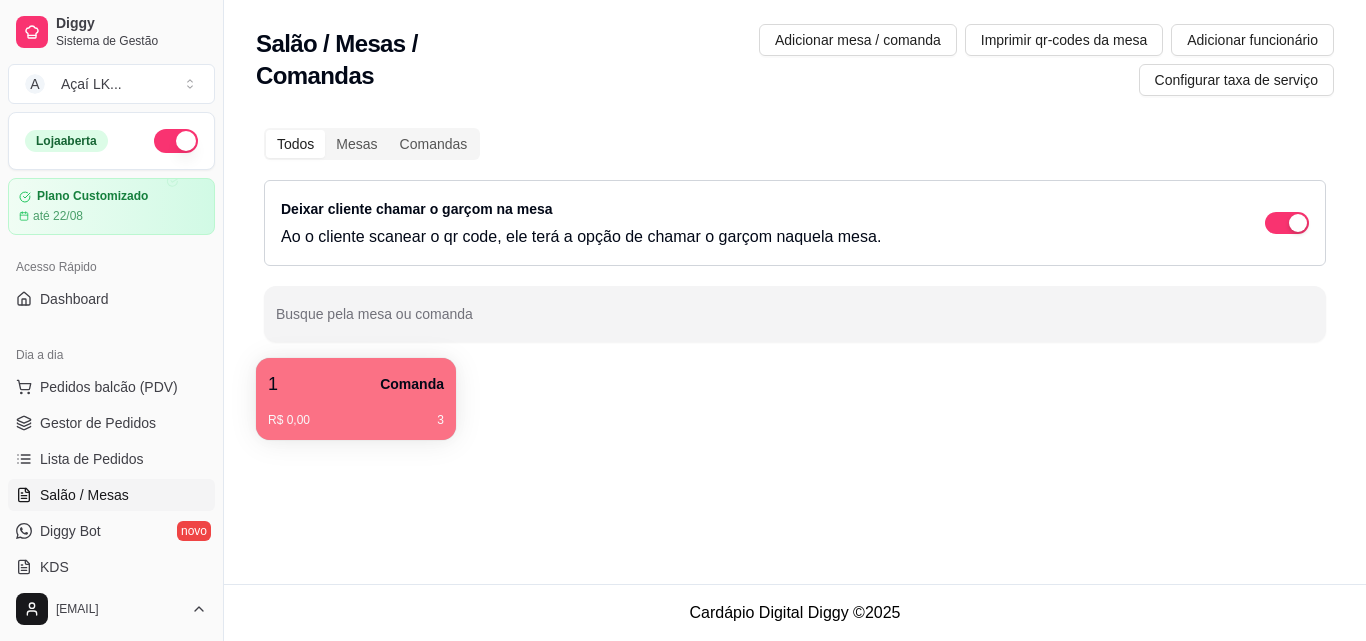 drag, startPoint x: 400, startPoint y: 347, endPoint x: 803, endPoint y: 358, distance: 403.1501 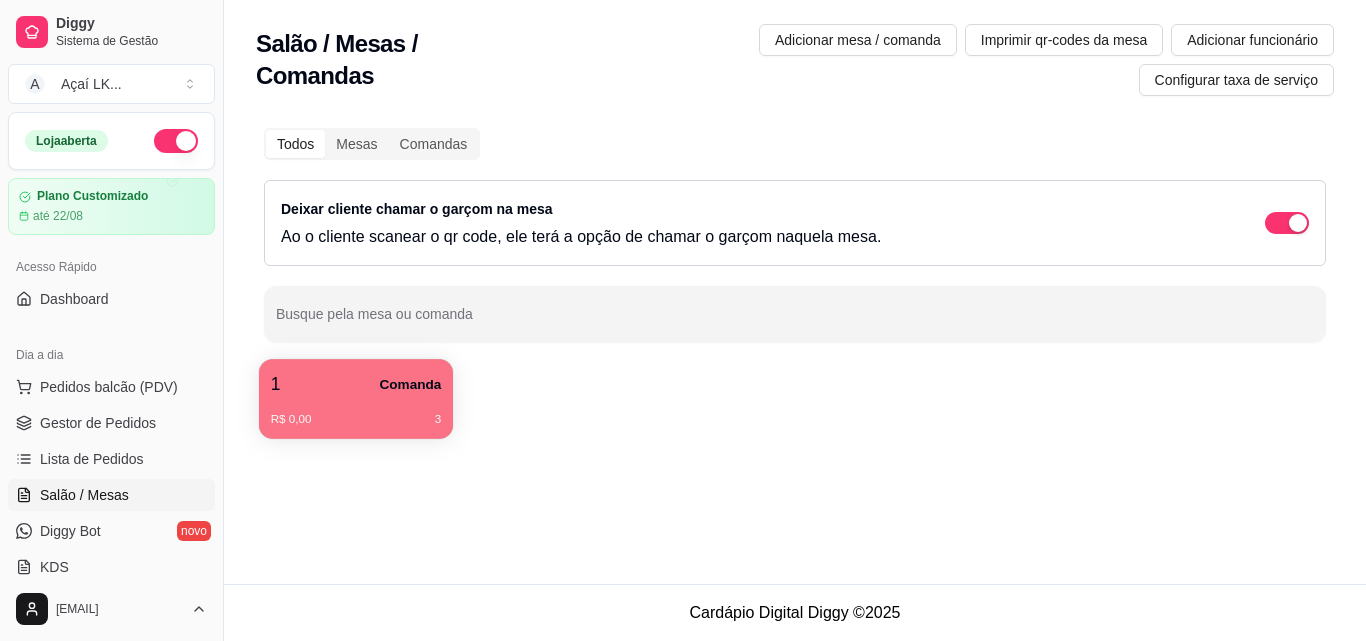 click on "R$ 0,00 3" at bounding box center [356, 412] 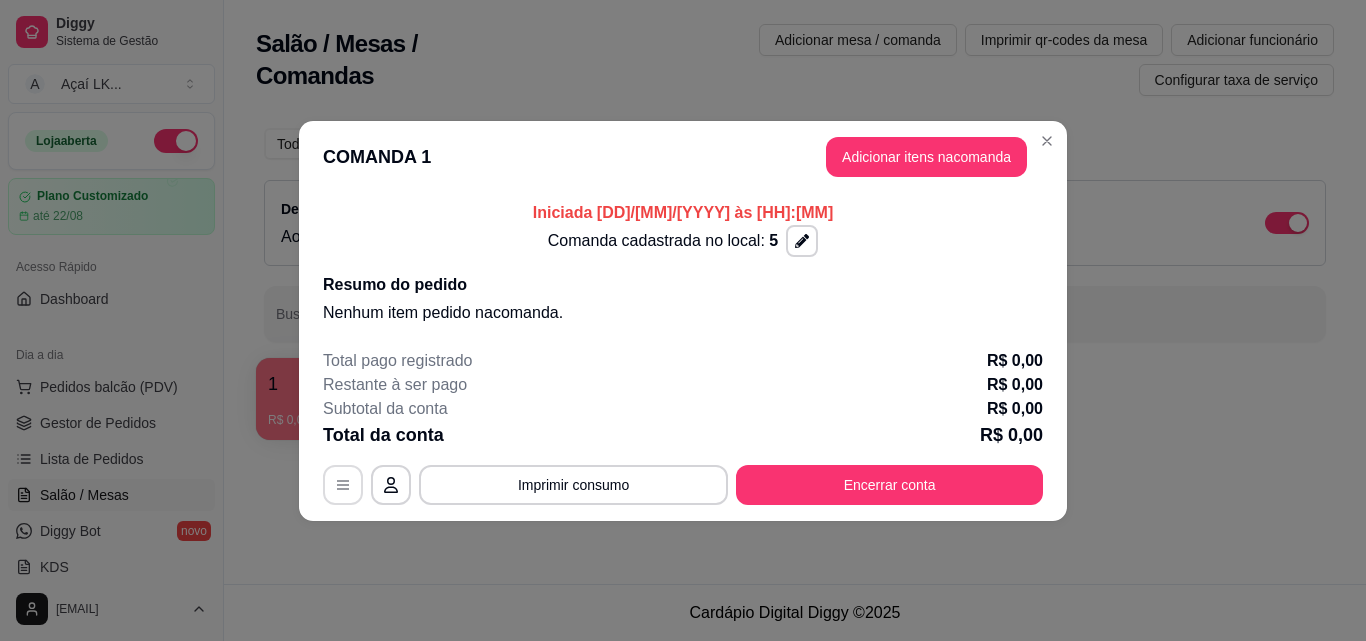 click at bounding box center [343, 485] 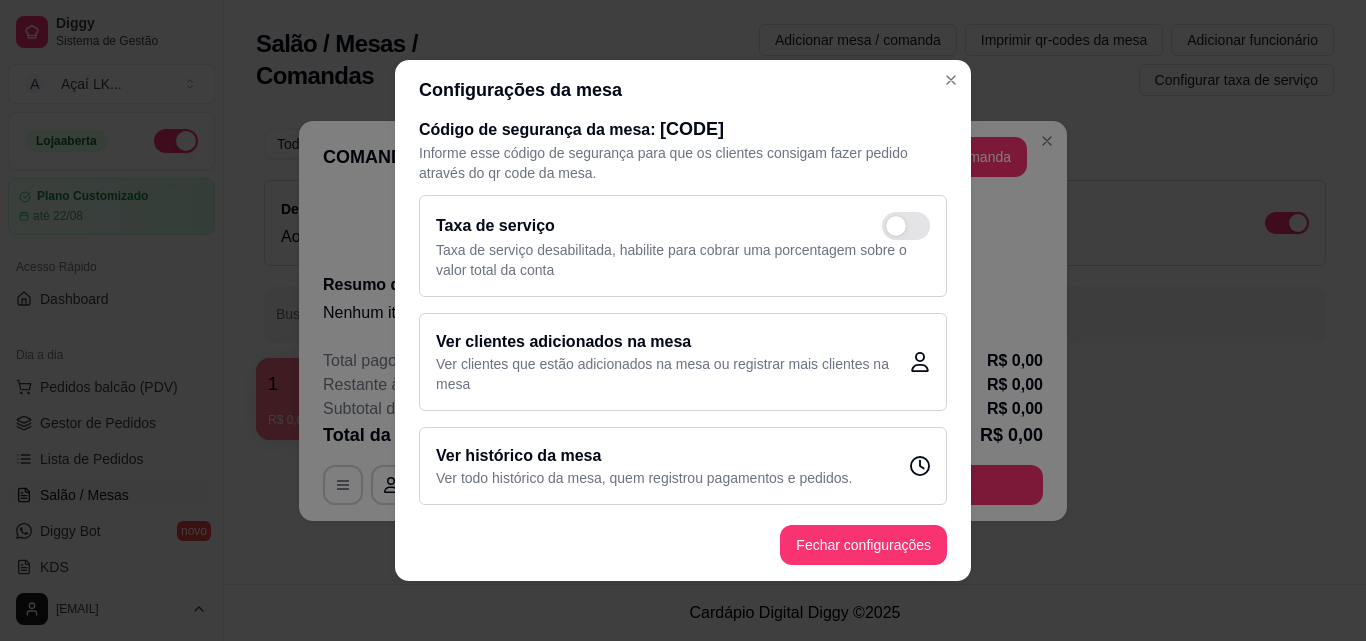 scroll, scrollTop: 17, scrollLeft: 0, axis: vertical 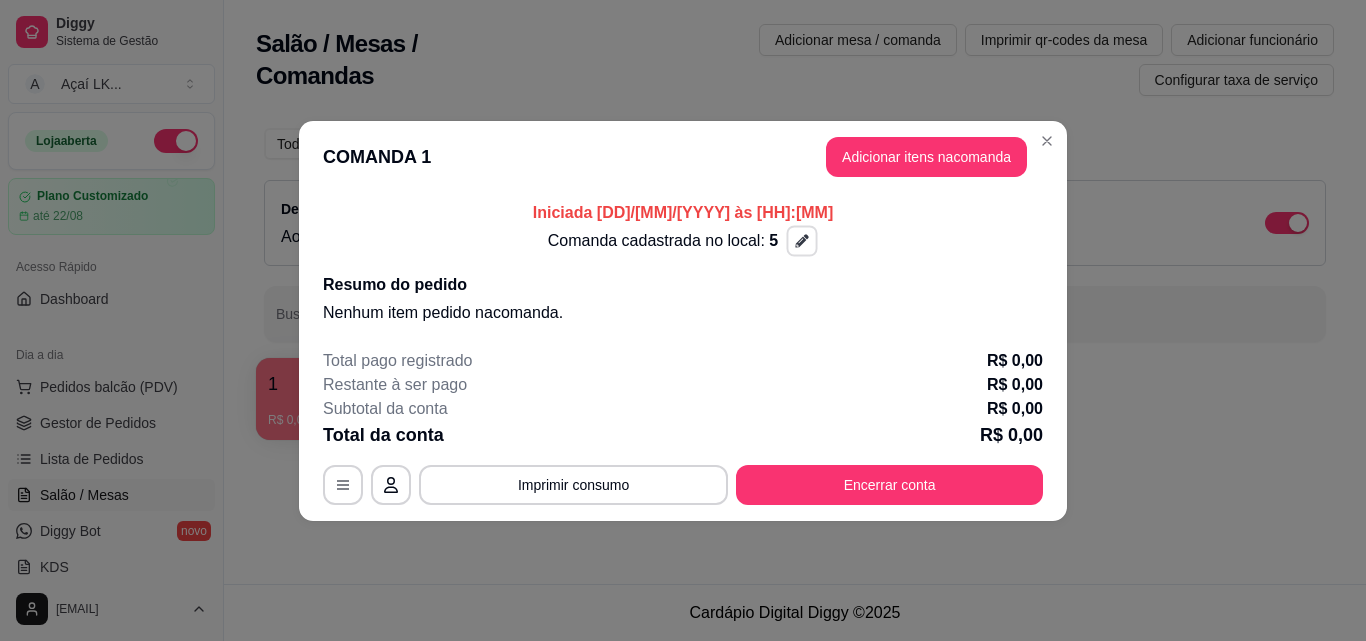 click at bounding box center [802, 240] 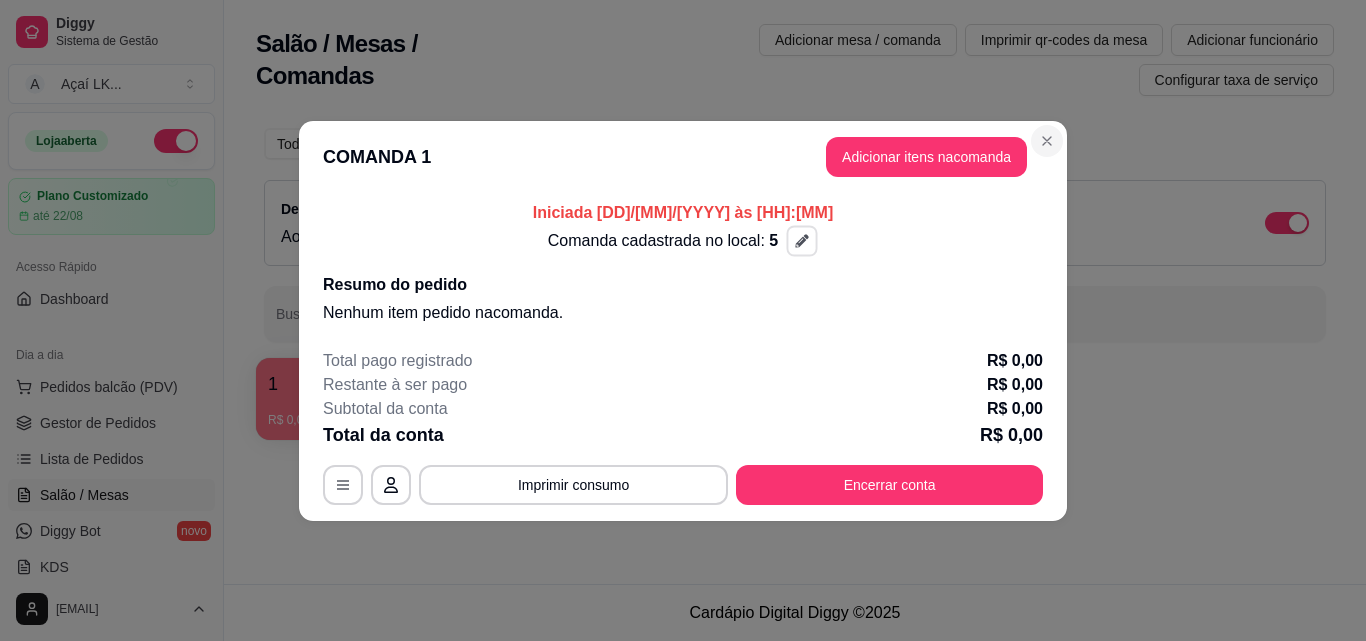 click 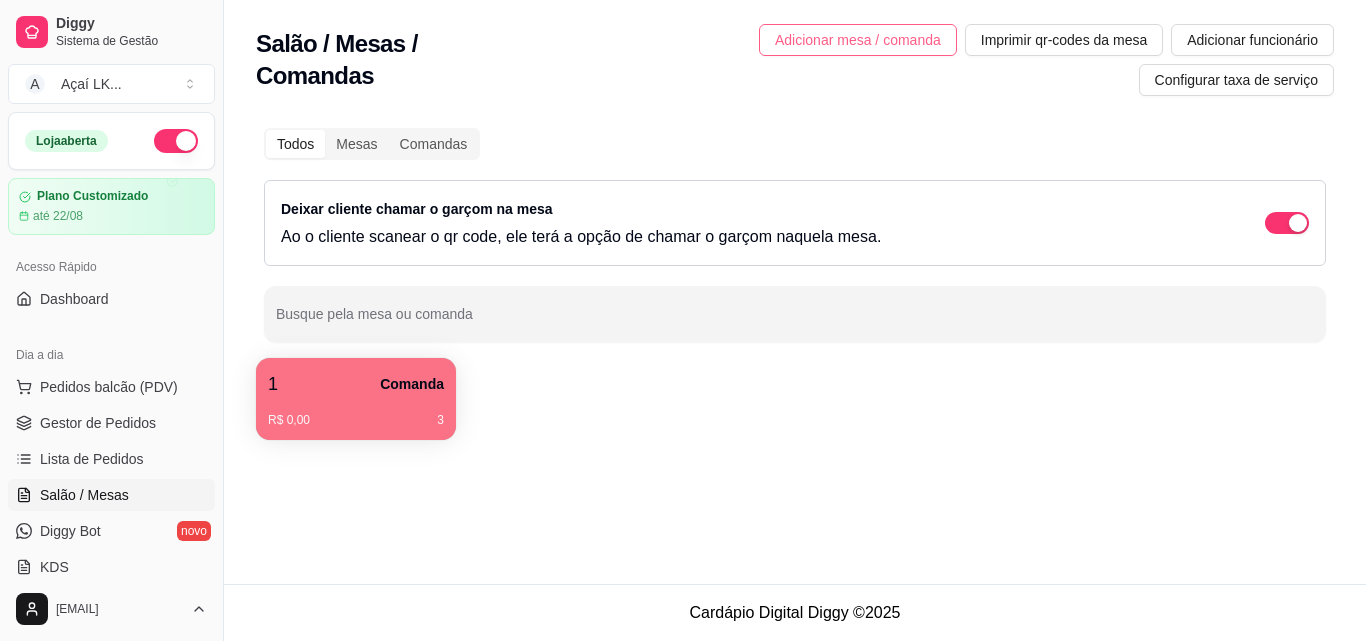 click on "Adicionar mesa / comanda" at bounding box center (858, 40) 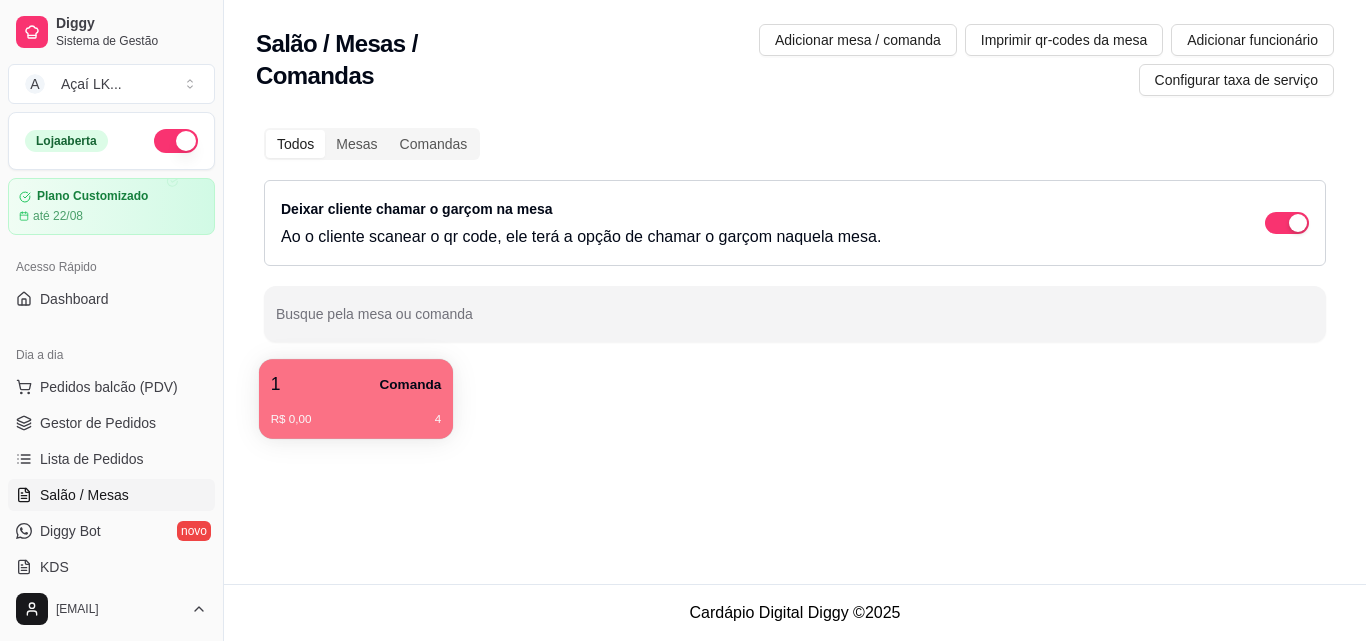 click on "R$ 0,00 4" at bounding box center [356, 412] 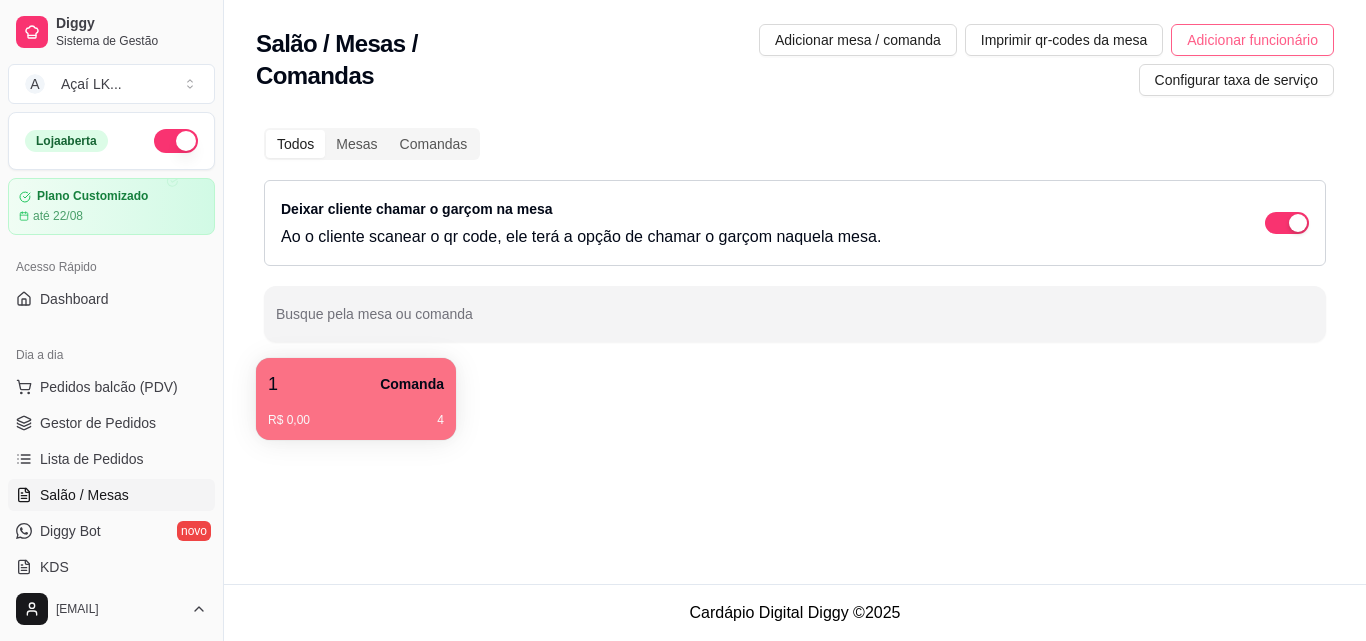 click on "Adicionar funcionário" at bounding box center (1252, 40) 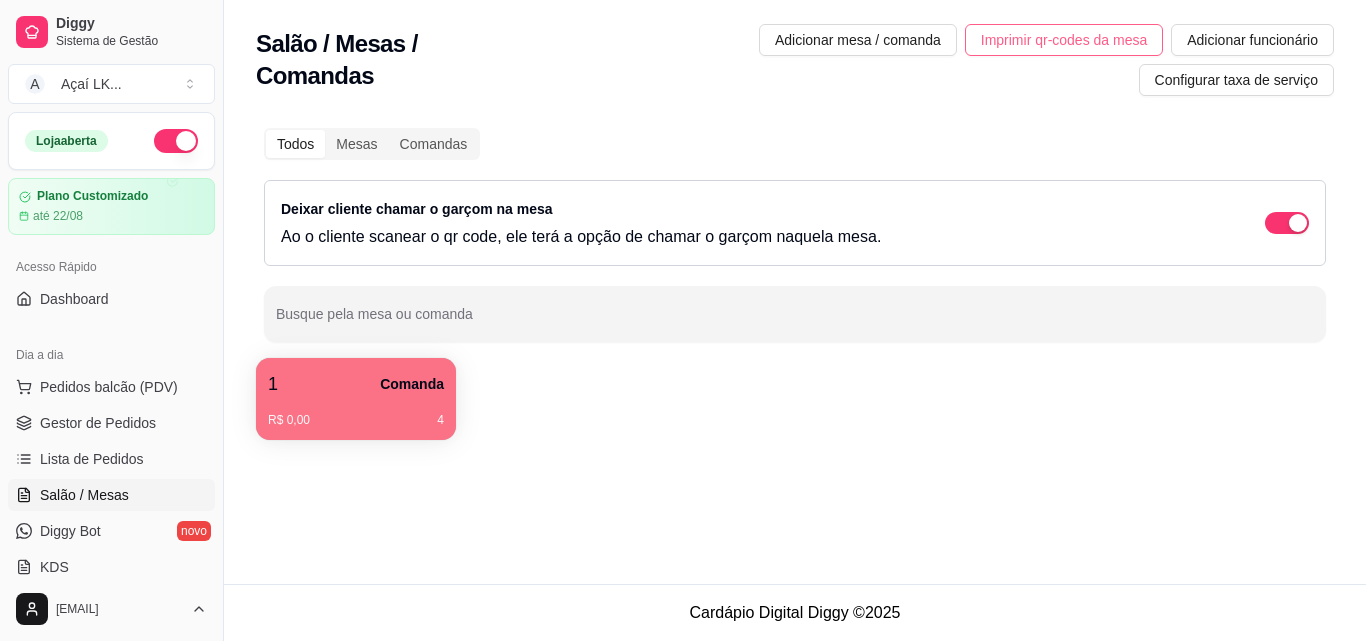 click on "Imprimir qr-codes da mesa" at bounding box center [1064, 40] 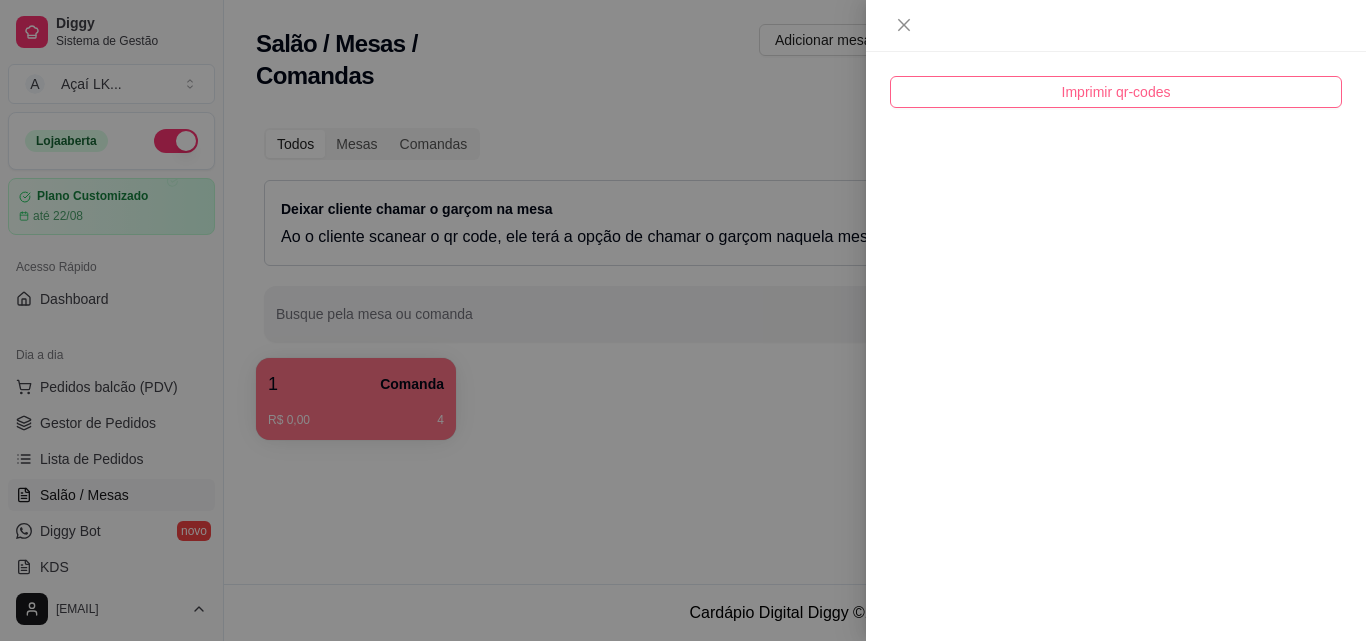 click on "Imprimir qr-codes" at bounding box center [1116, 92] 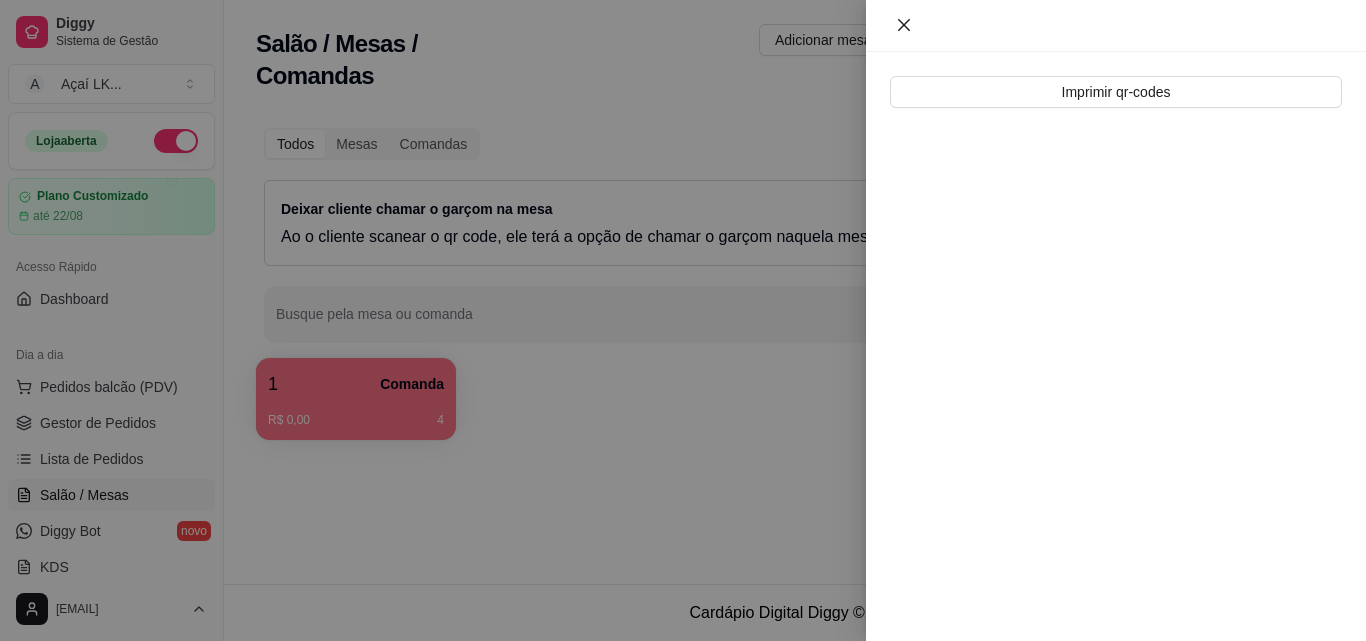 click 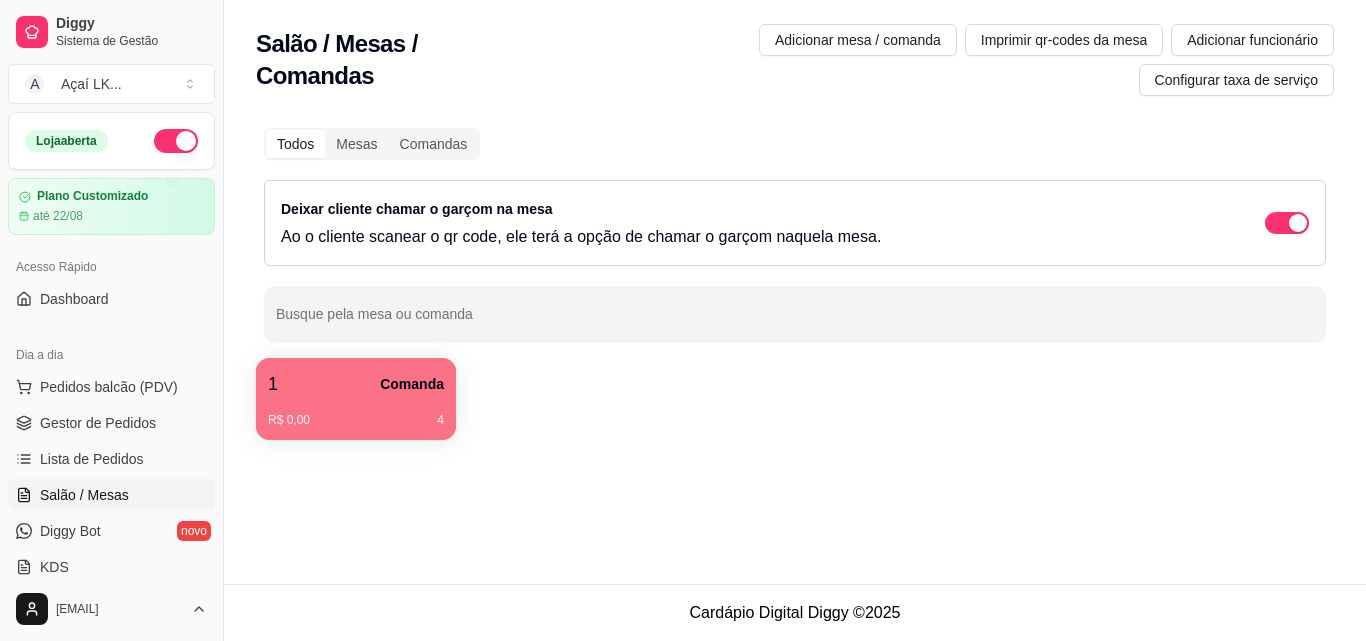 click on "1 Comanda R$ 0,00 4" at bounding box center (356, 399) 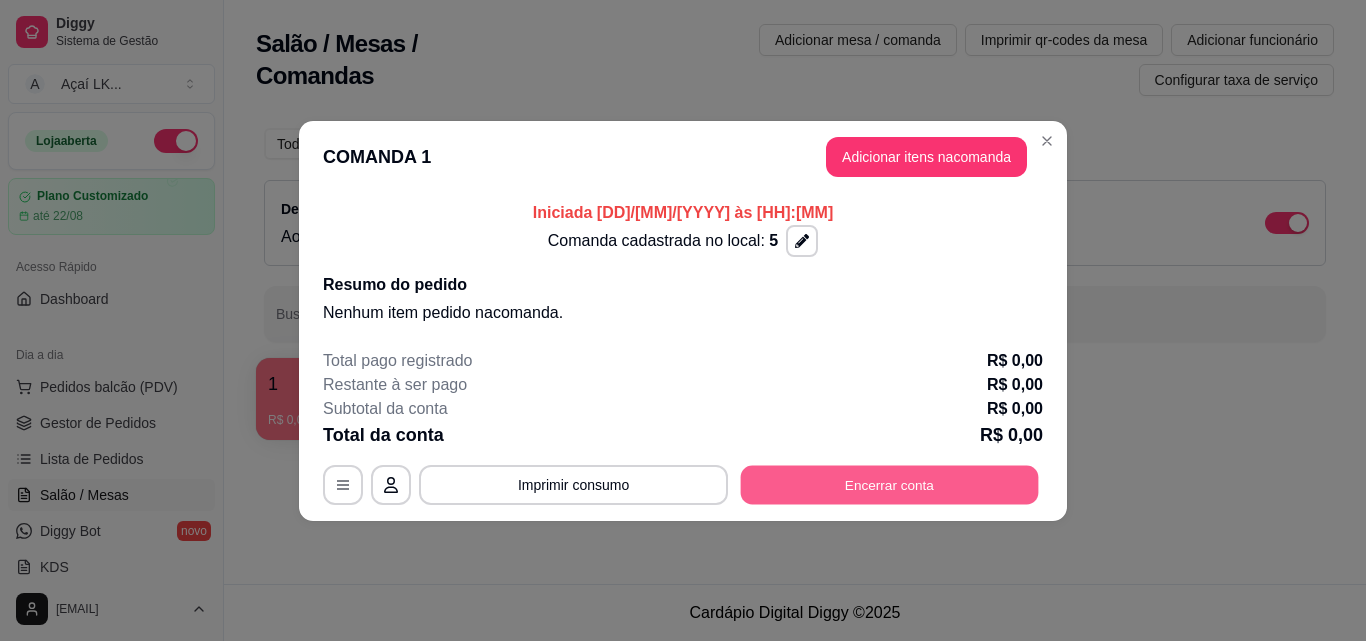 click on "Encerrar conta" at bounding box center (890, 484) 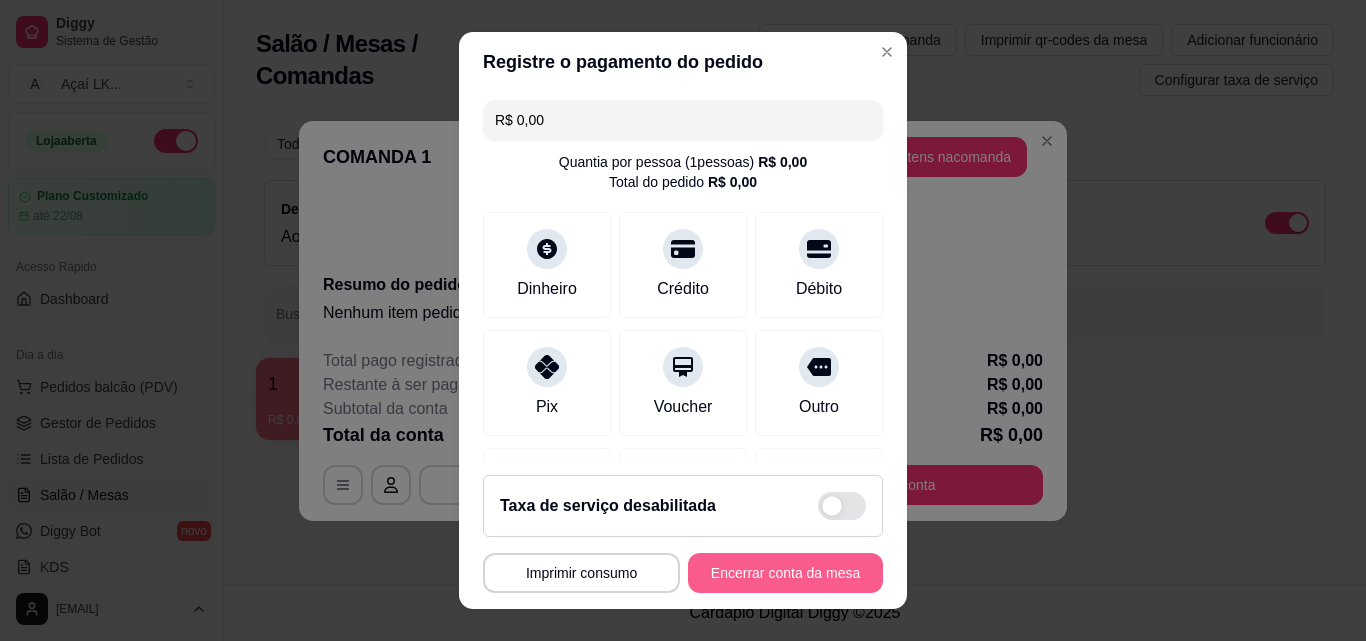 click on "Encerrar conta da mesa" at bounding box center [785, 573] 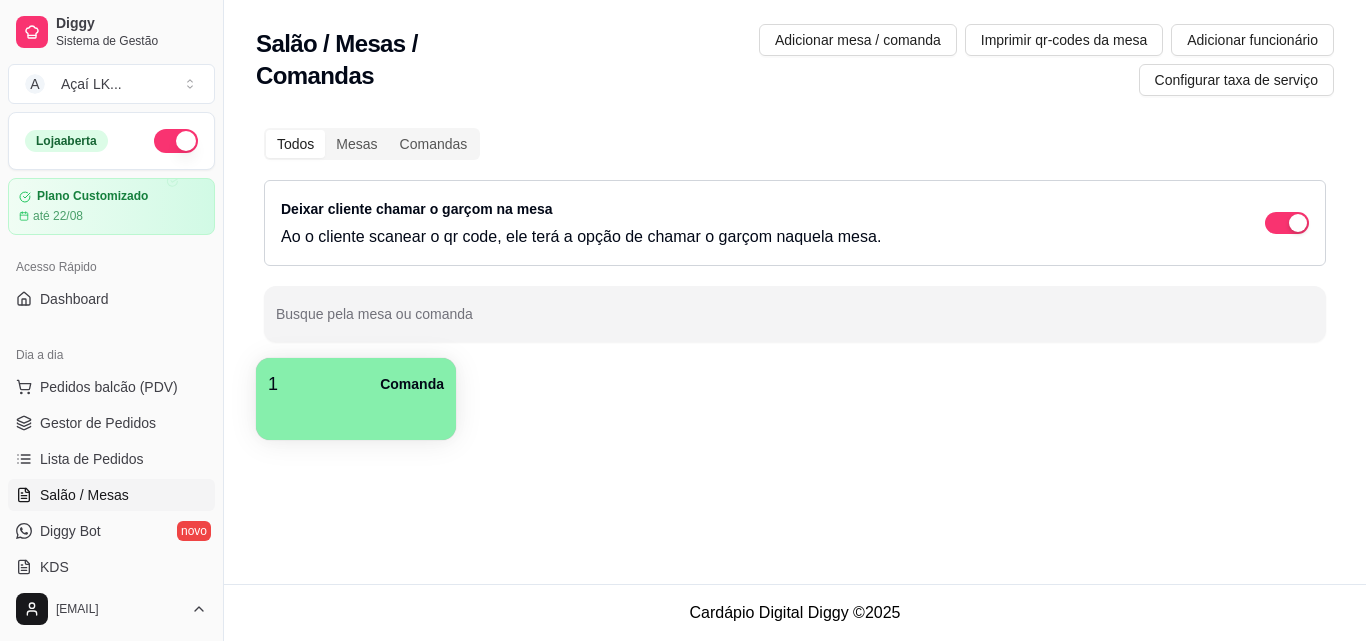 click at bounding box center [356, 413] 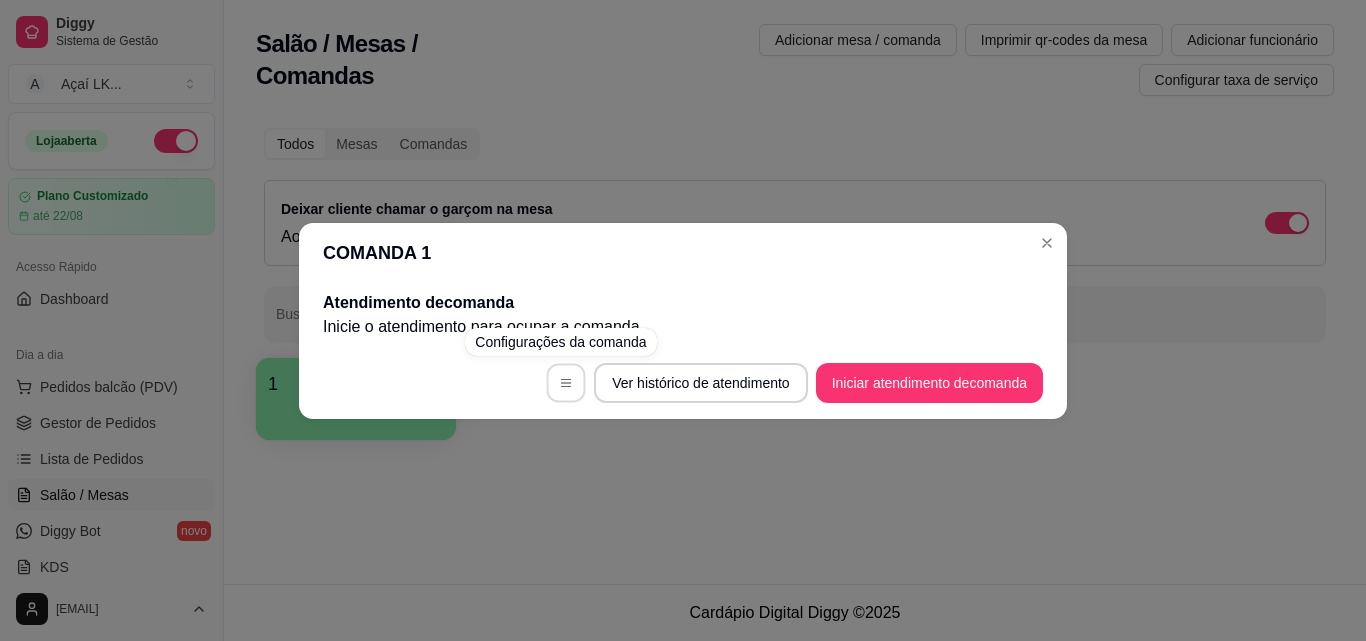 click at bounding box center (566, 382) 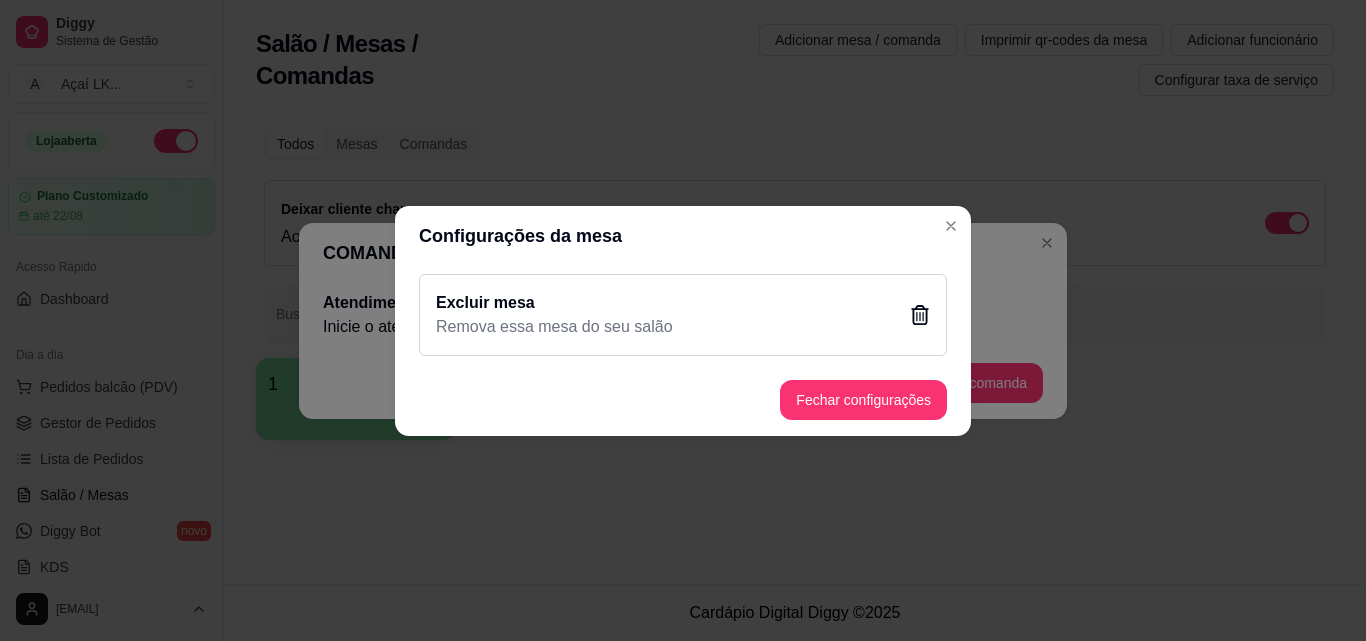 click 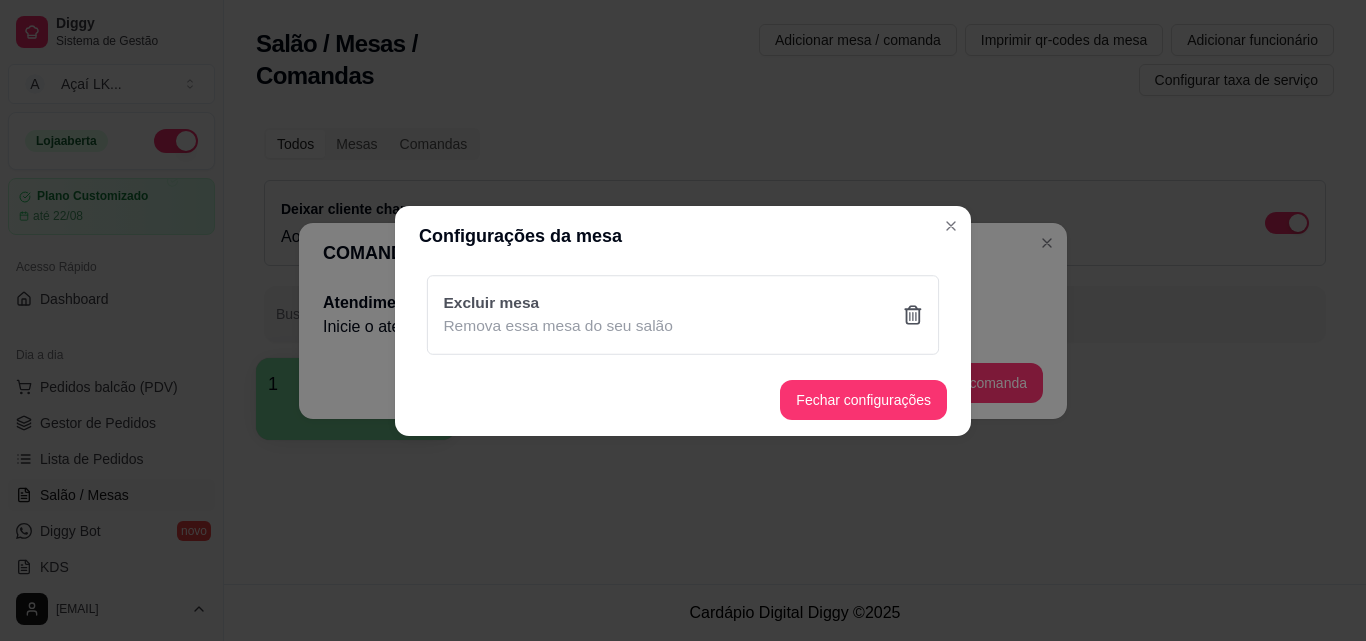 click on "Sim" at bounding box center (786, 426) 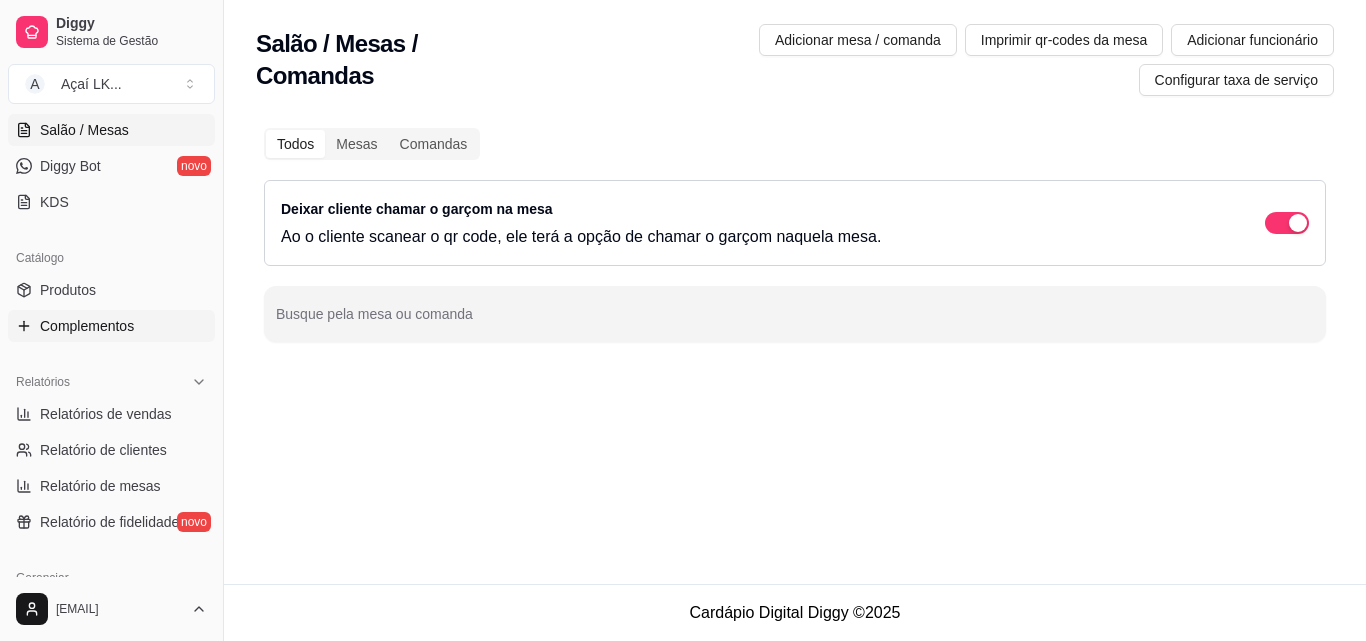 scroll, scrollTop: 400, scrollLeft: 0, axis: vertical 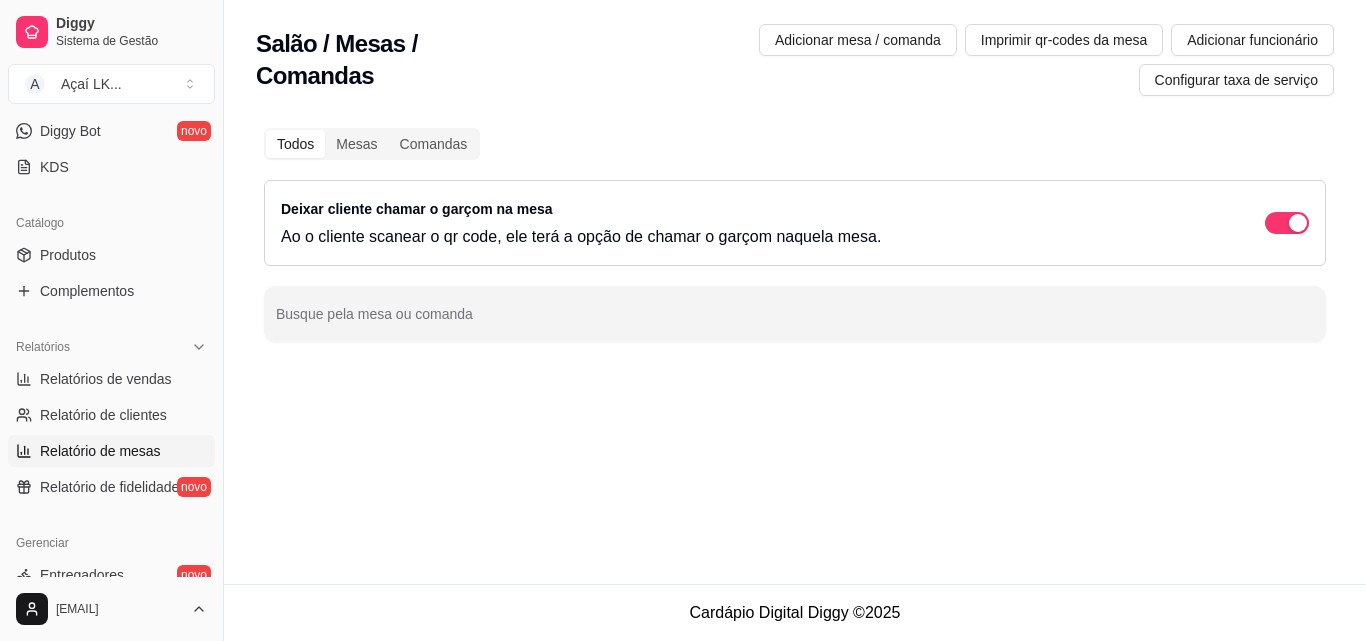 click on "Relatório de mesas" at bounding box center [100, 451] 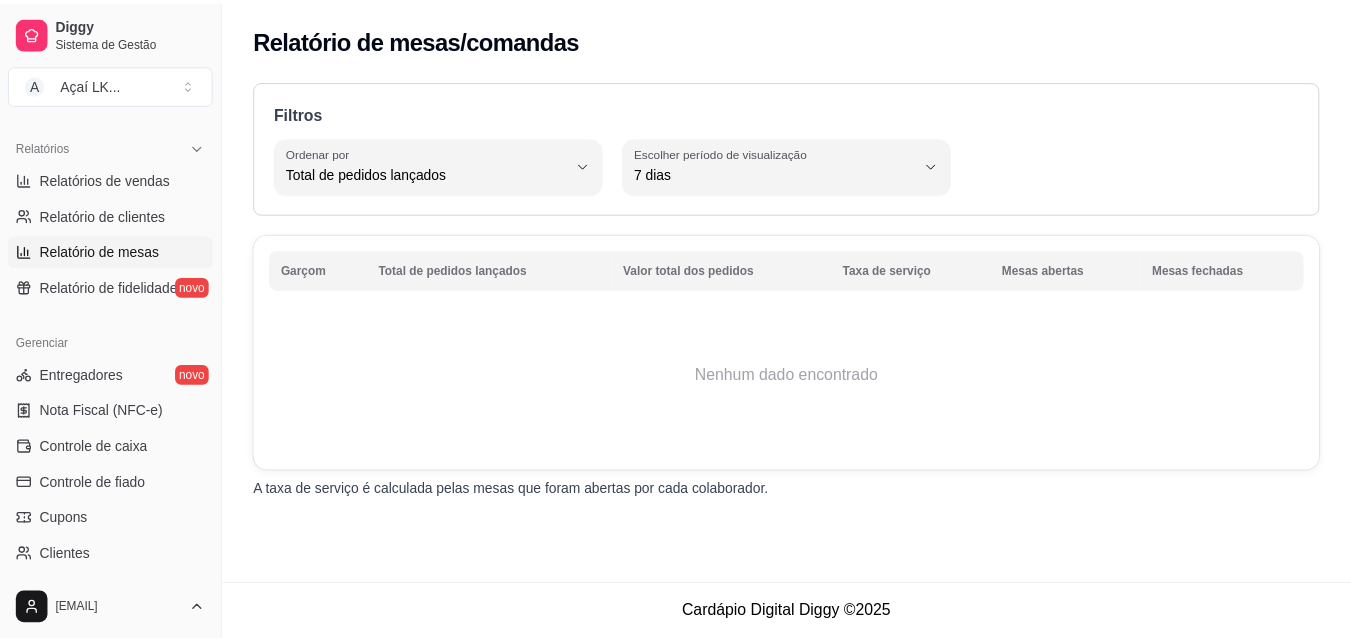 scroll, scrollTop: 700, scrollLeft: 0, axis: vertical 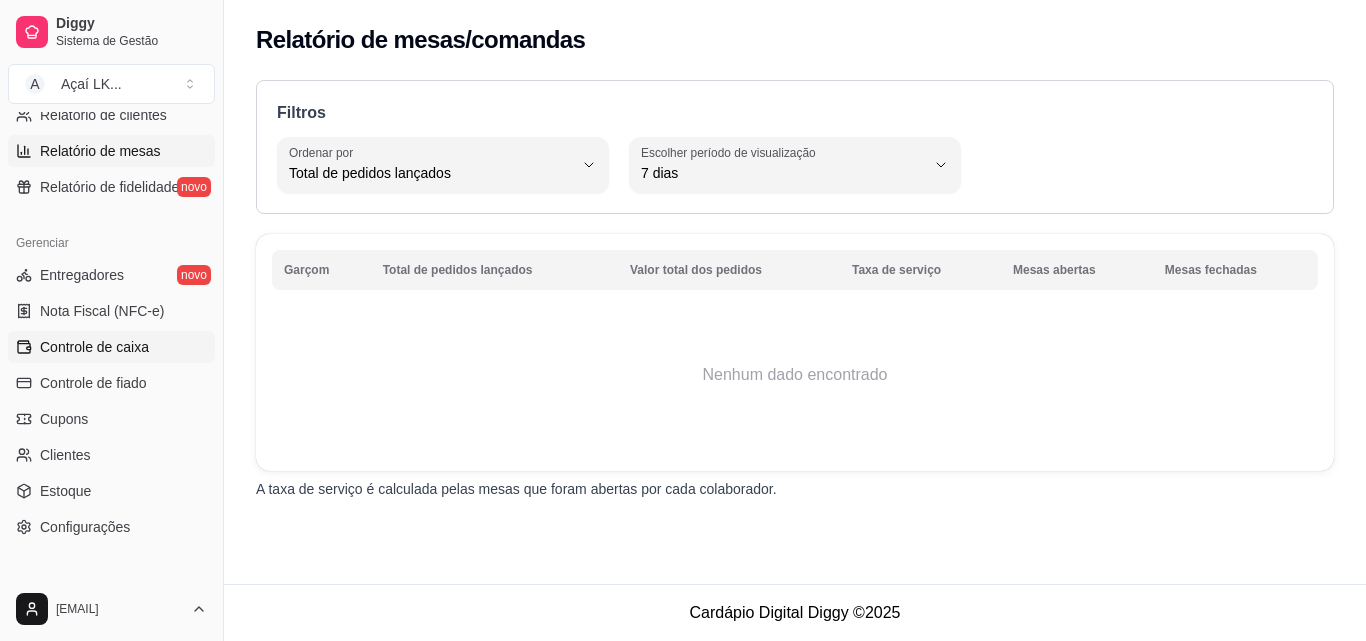 click on "Controle de caixa" at bounding box center [94, 347] 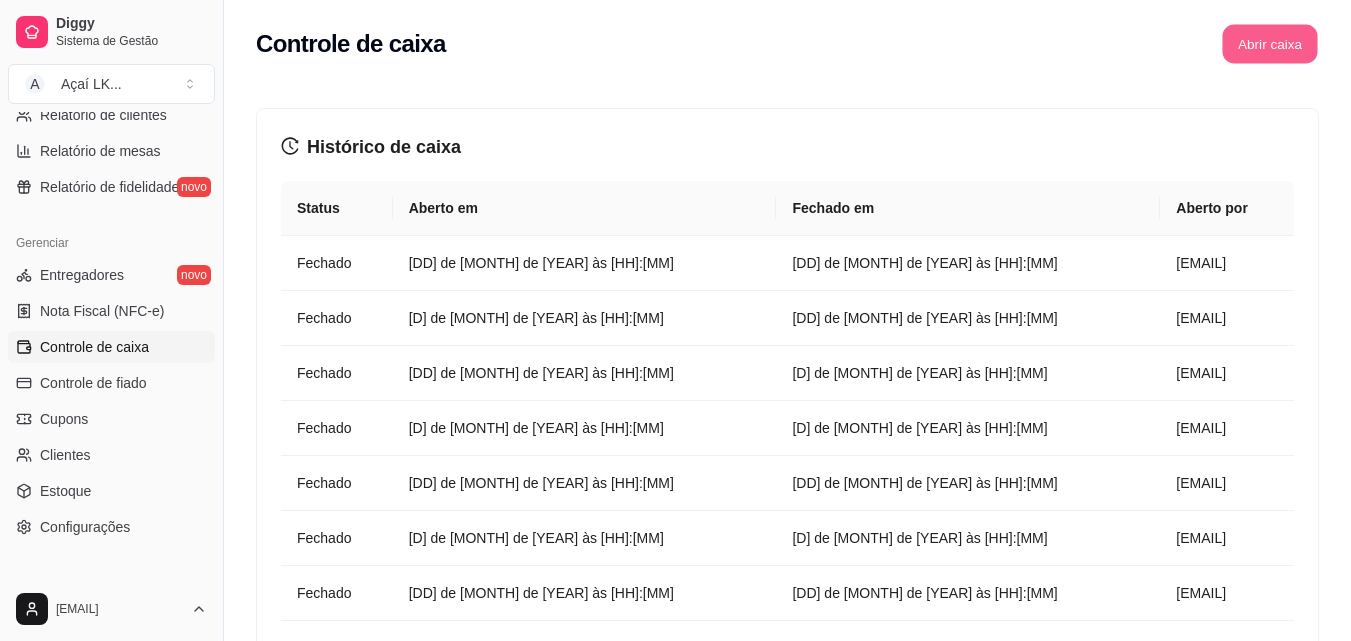 click on "Abrir caixa" at bounding box center [1269, 44] 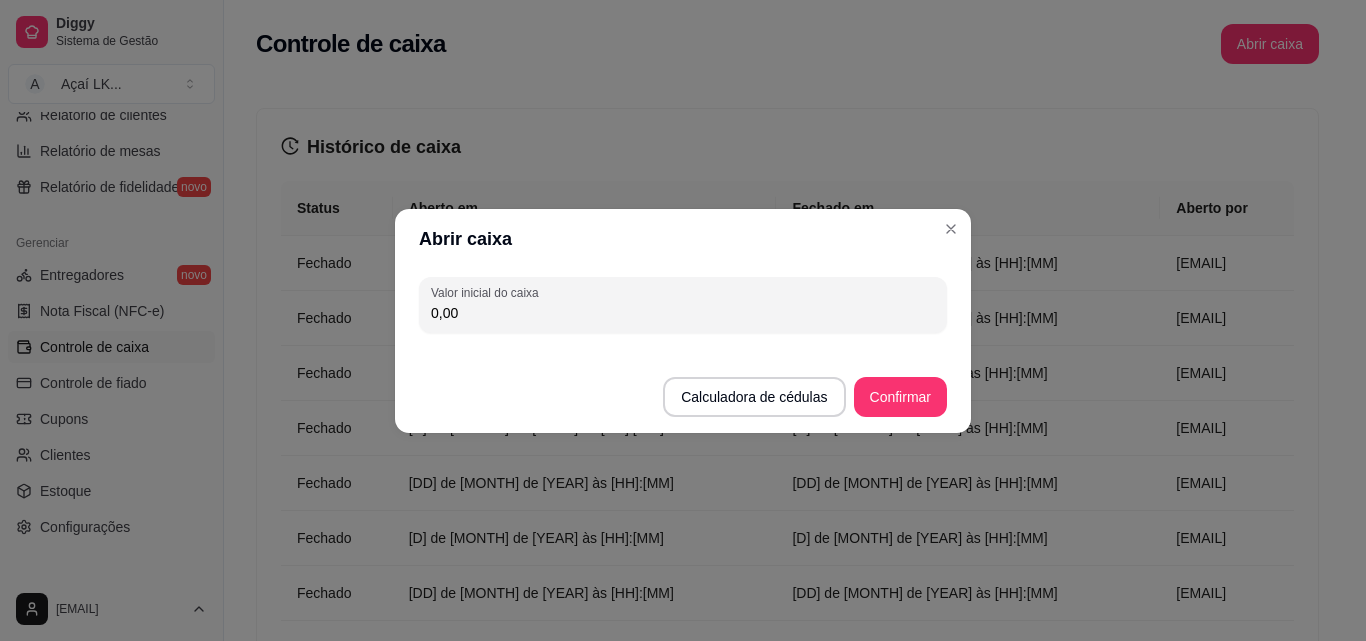 click on "0,00" at bounding box center [683, 313] 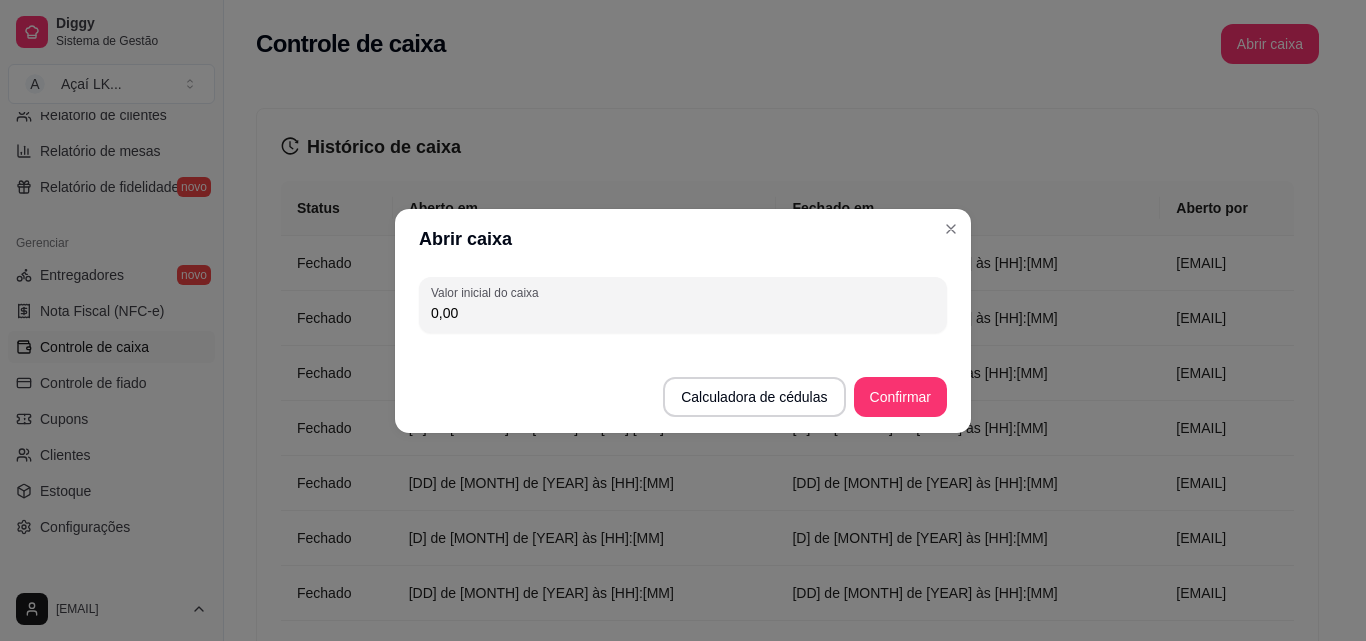 click on "0,00" at bounding box center (683, 313) 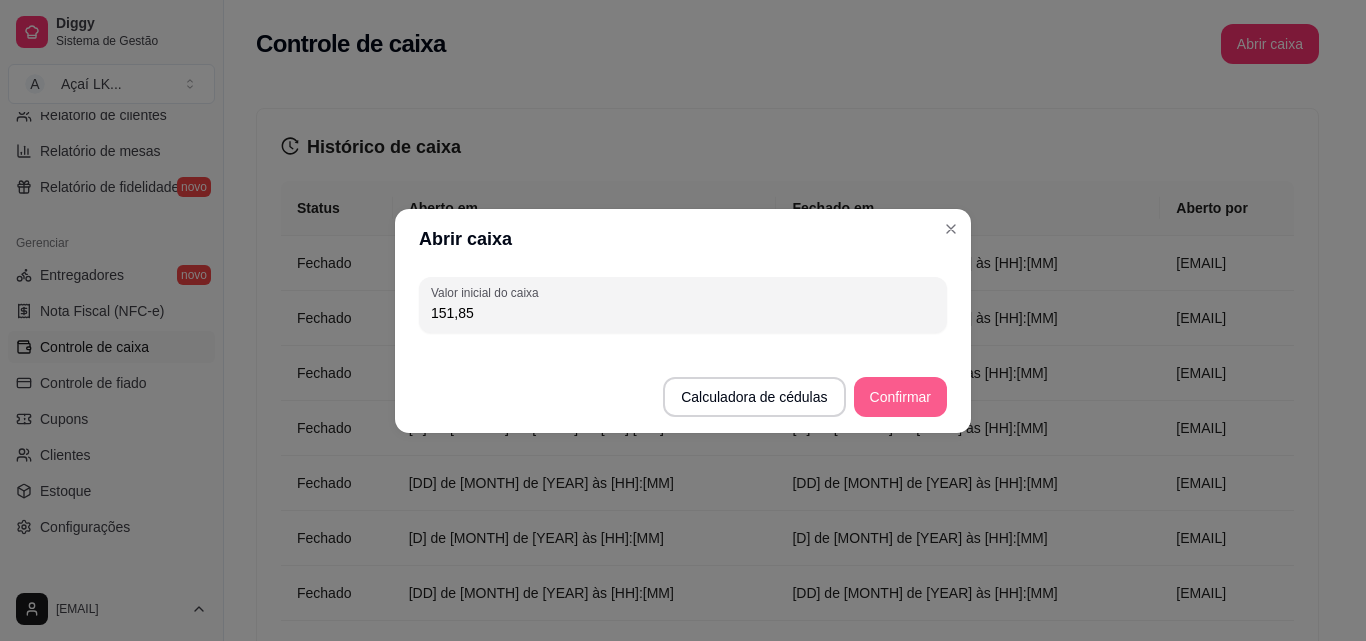 type on "151,85" 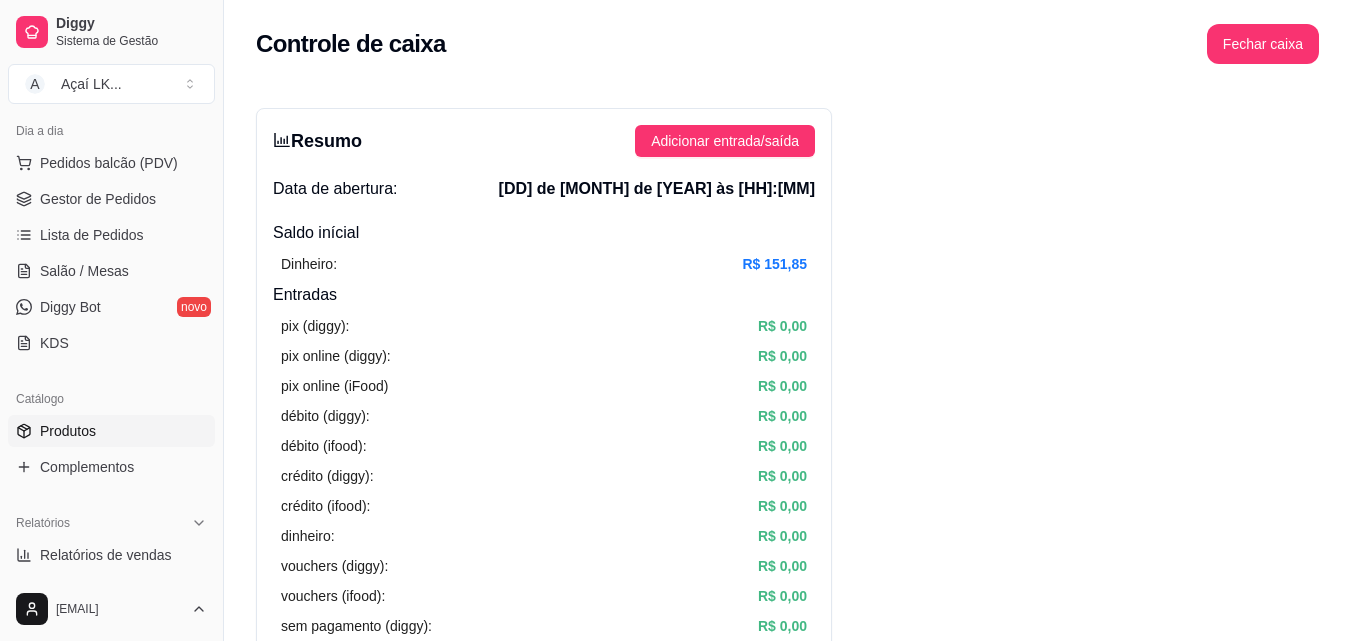 scroll, scrollTop: 200, scrollLeft: 0, axis: vertical 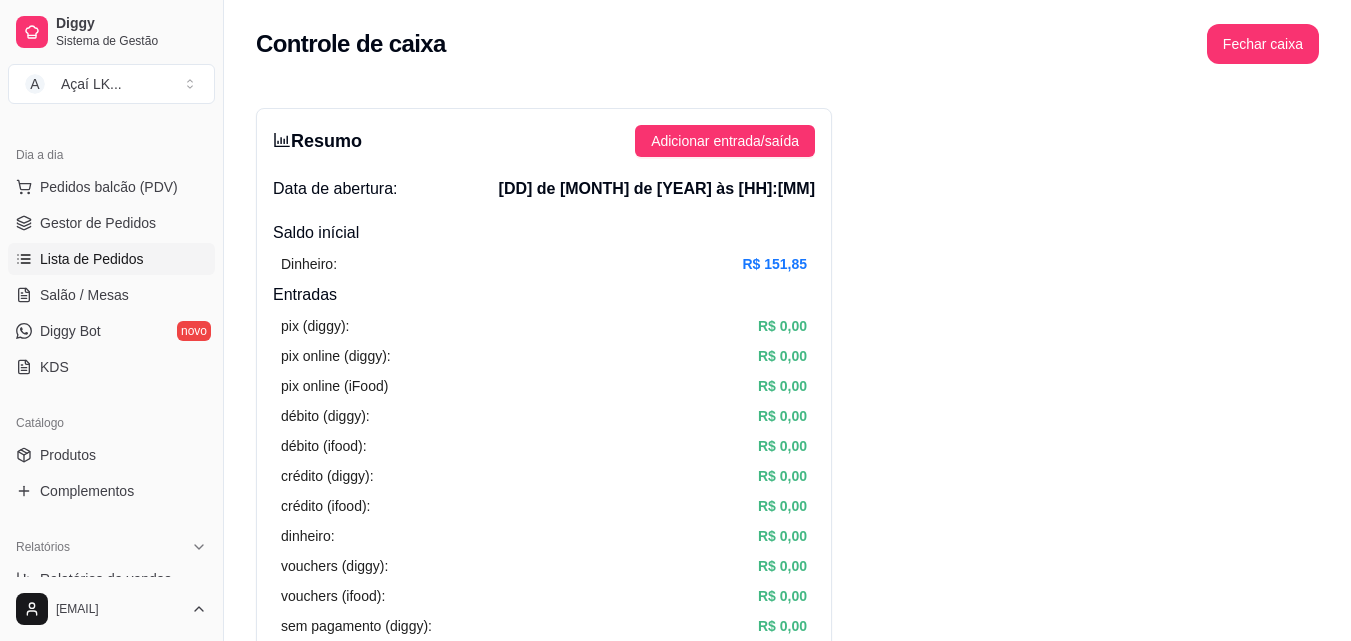 click on "Lista de Pedidos" at bounding box center [111, 259] 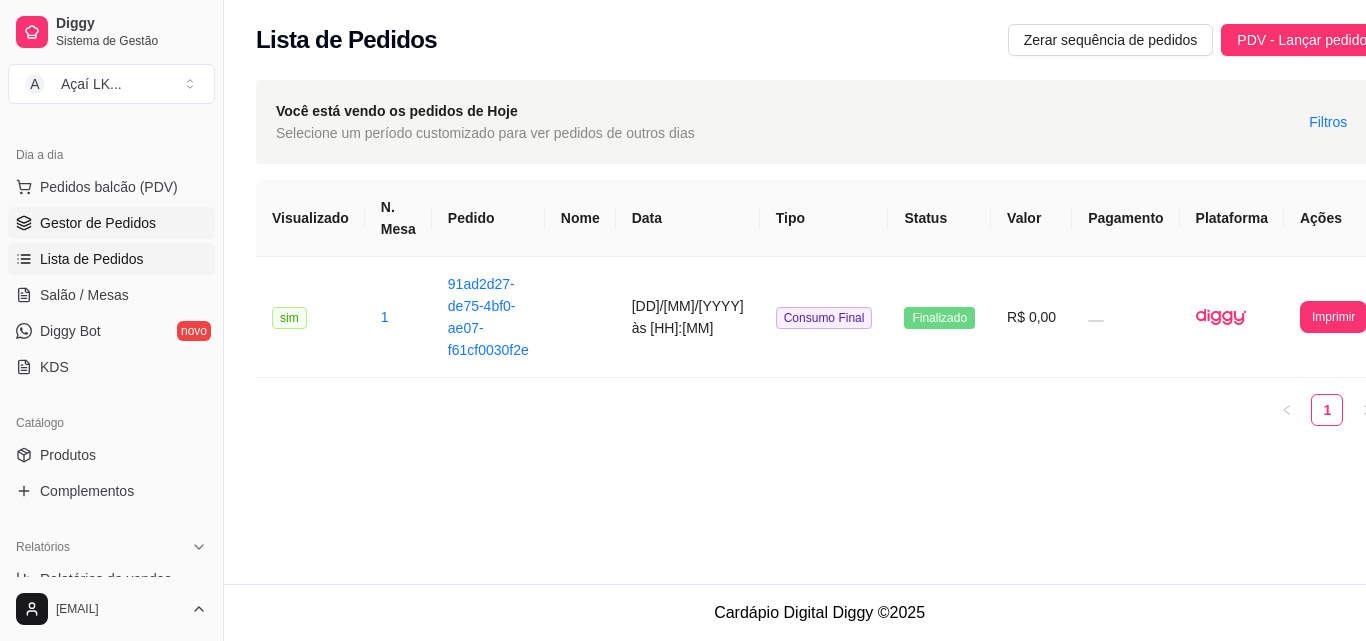 click on "Gestor de Pedidos" at bounding box center (98, 223) 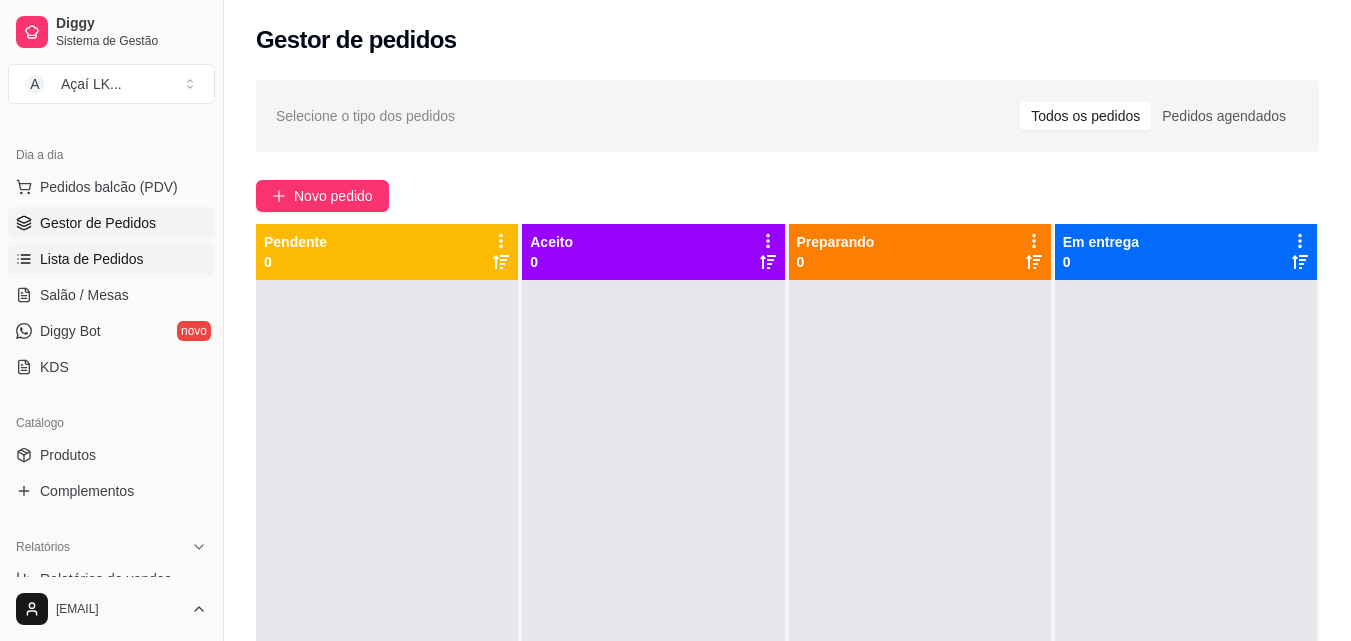 click on "Lista de Pedidos" at bounding box center (111, 259) 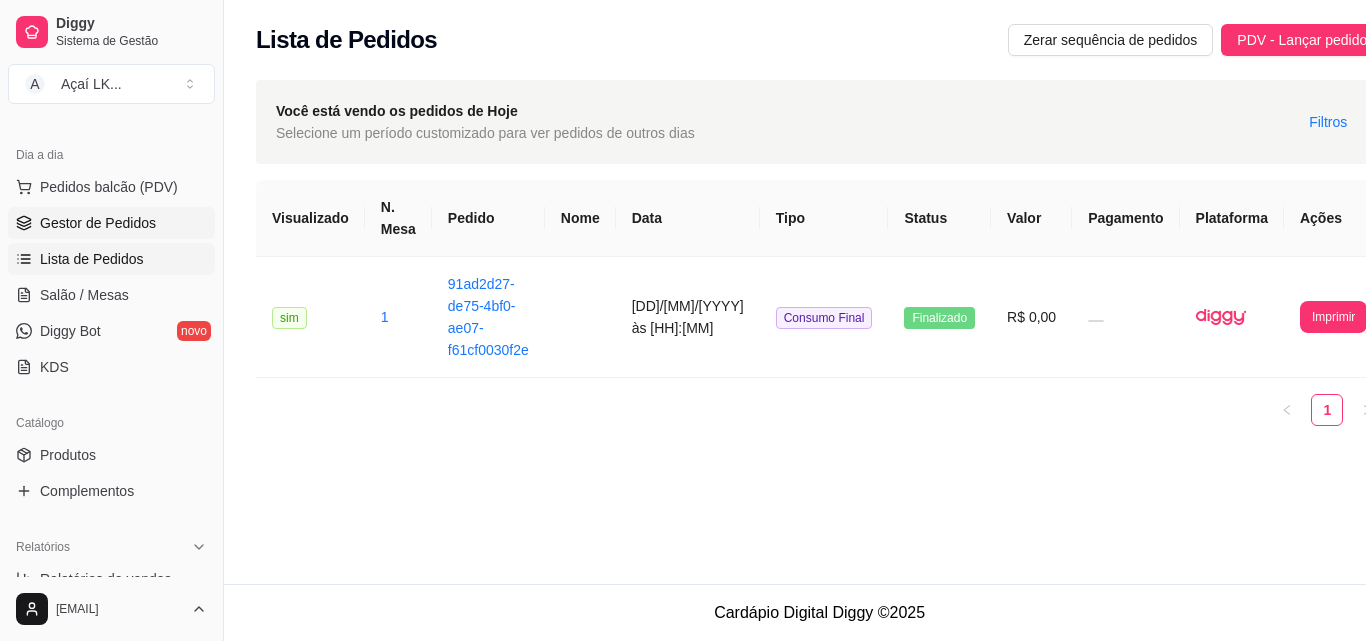 click on "Gestor de Pedidos" at bounding box center [111, 223] 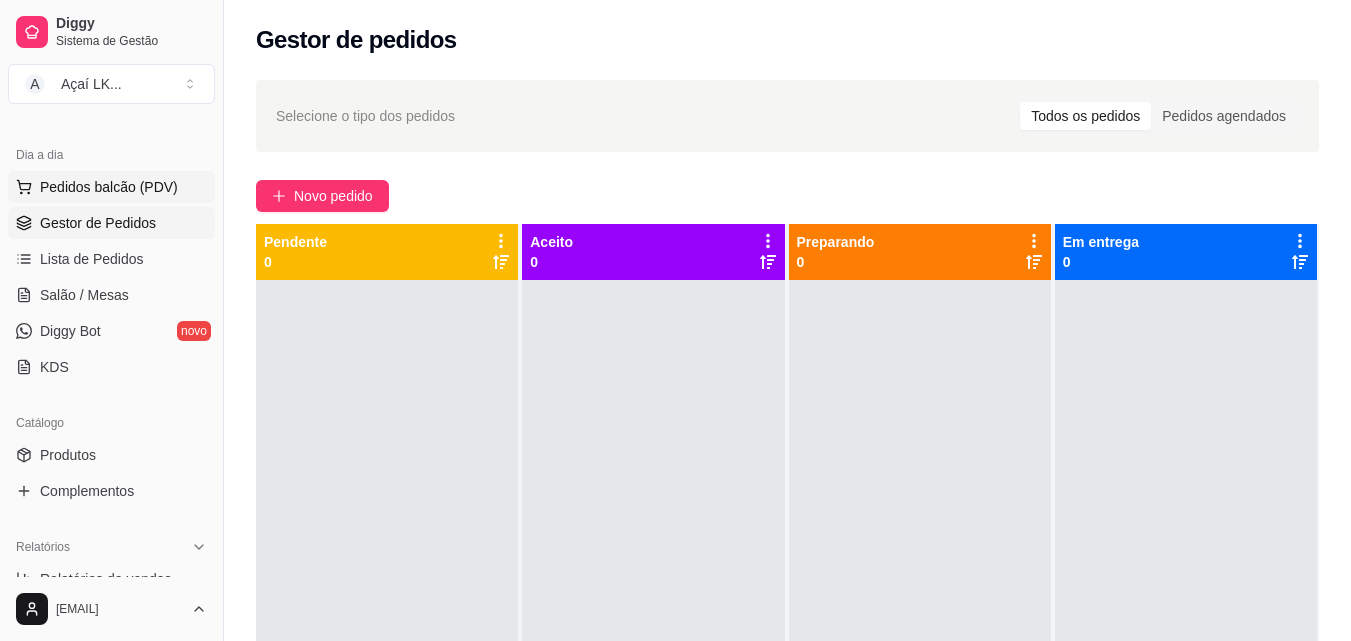 click on "Pedidos balcão (PDV)" at bounding box center (109, 187) 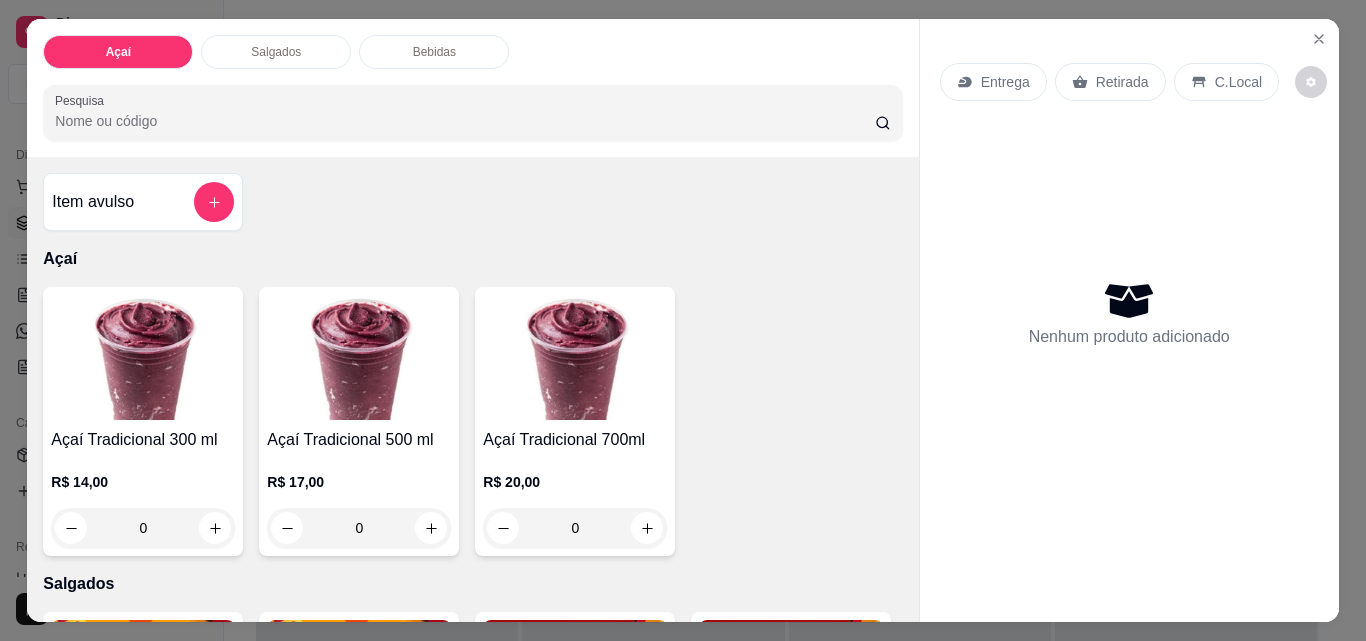 click on "C.Local" at bounding box center [1226, 82] 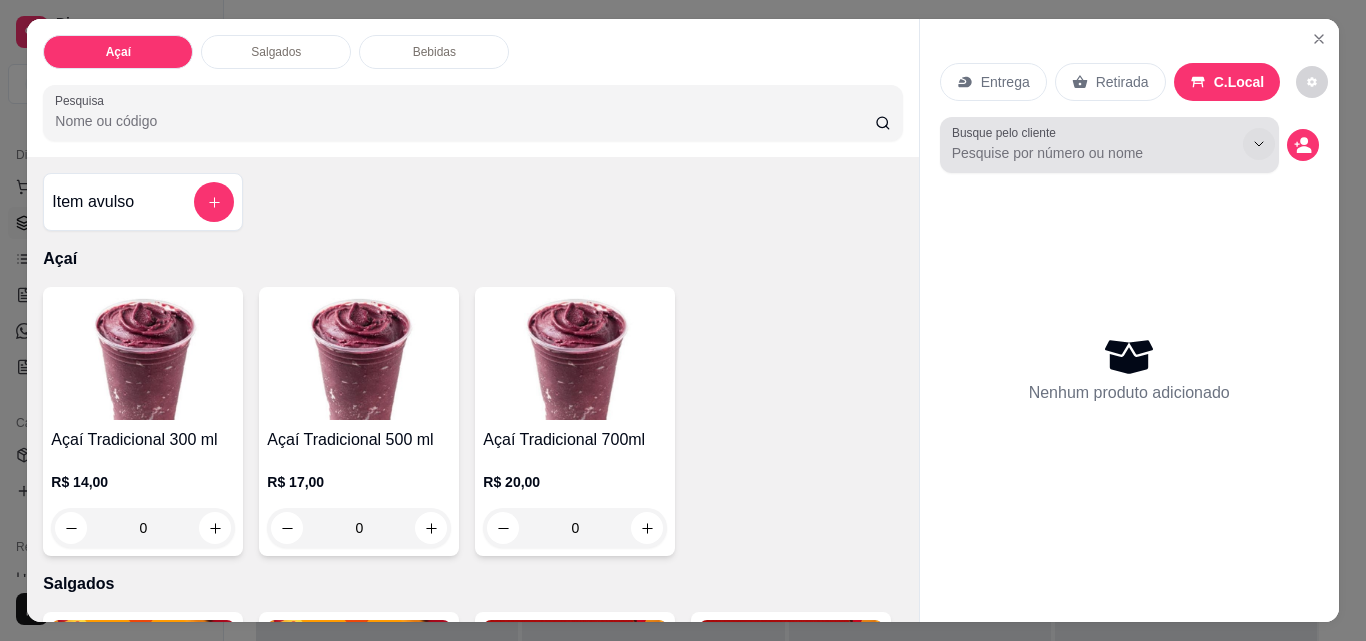 click at bounding box center (1259, 144) 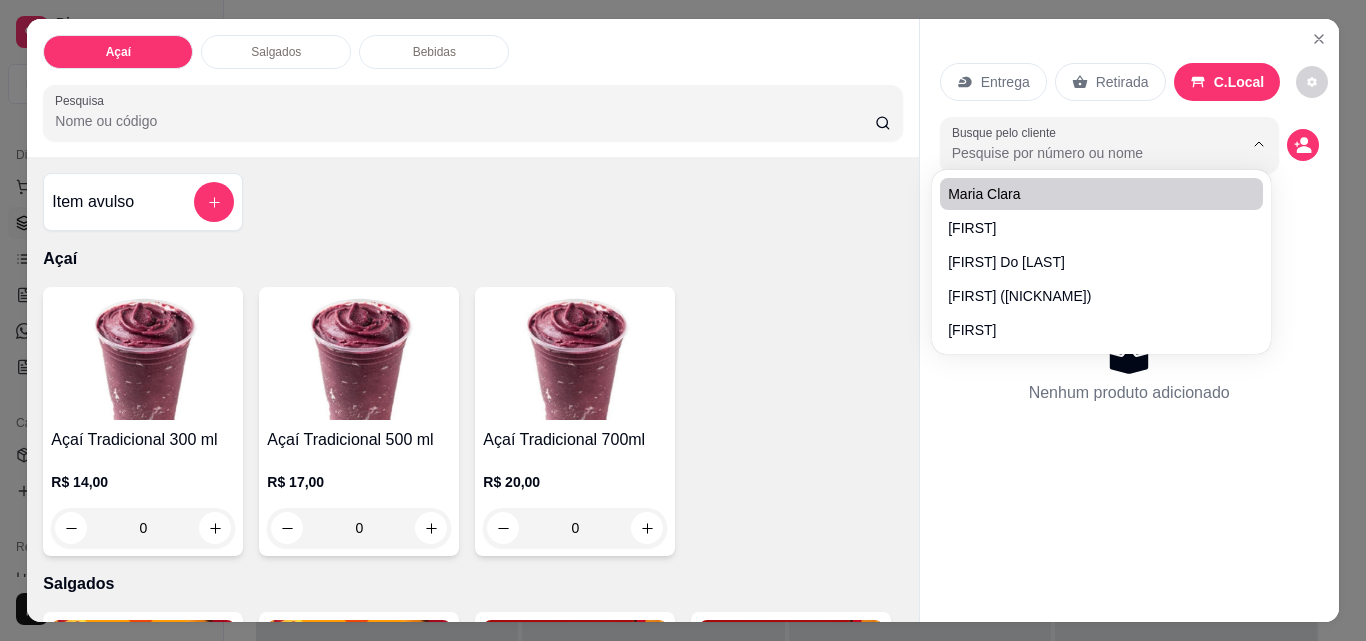 click on "C.Local" at bounding box center [1239, 82] 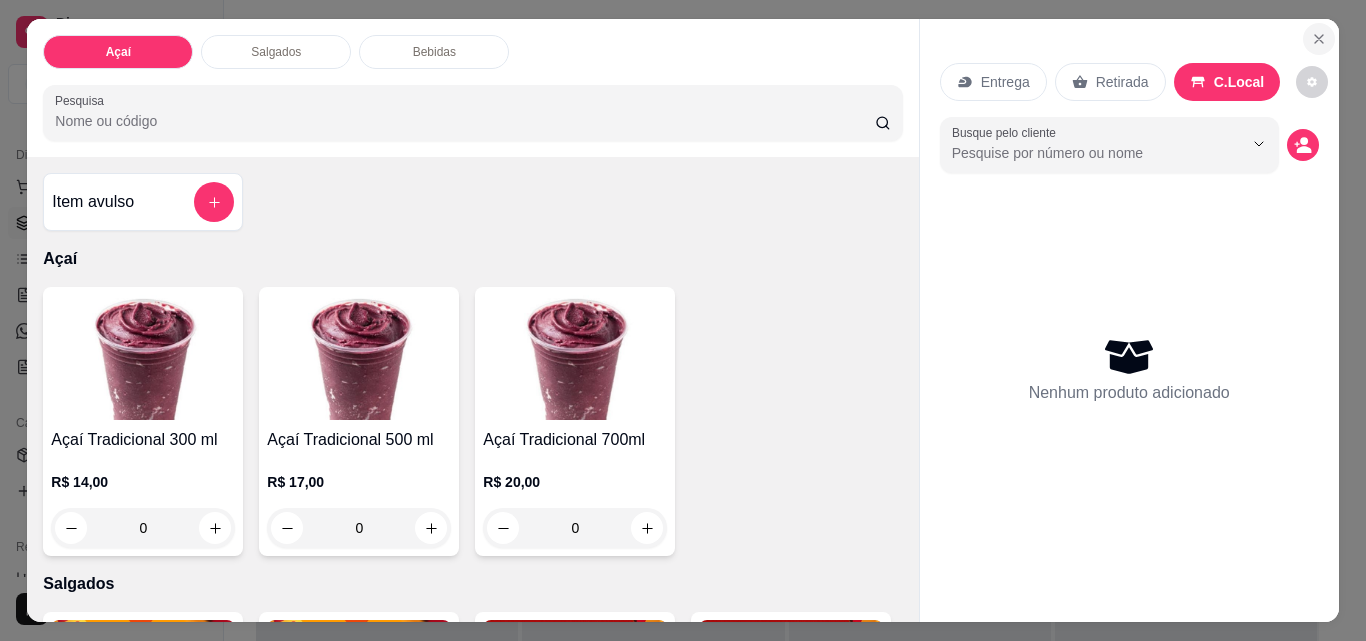 click at bounding box center [1319, 39] 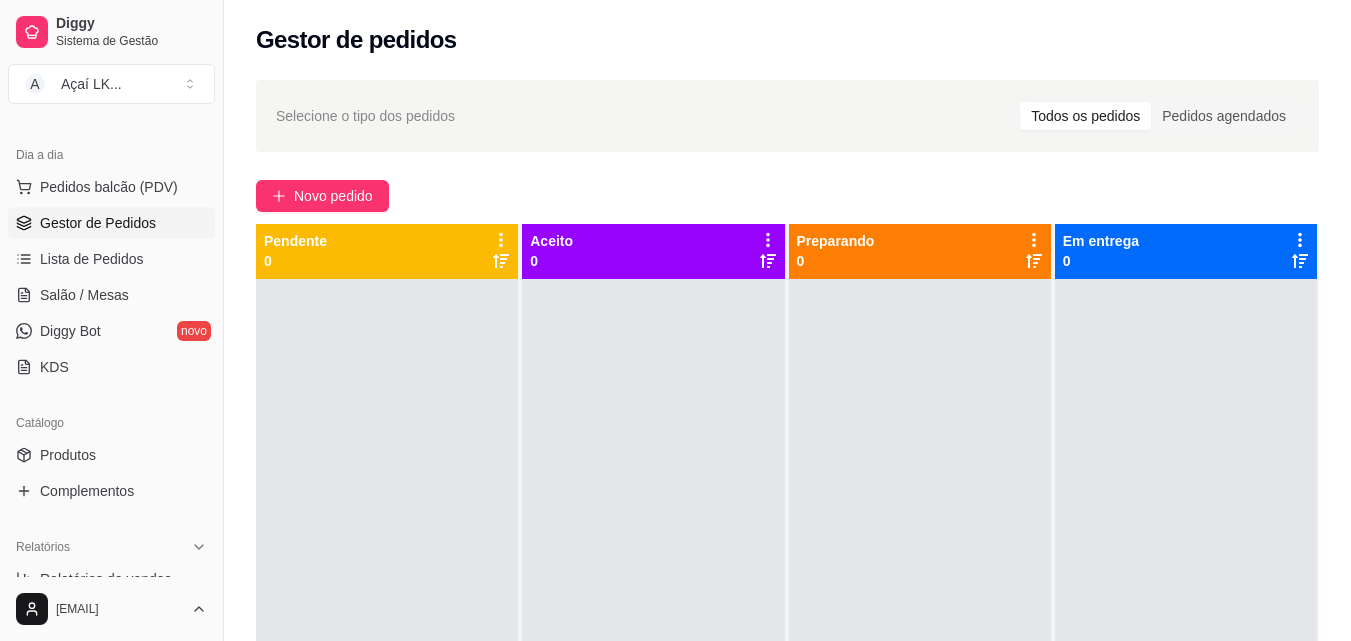 scroll, scrollTop: 0, scrollLeft: 0, axis: both 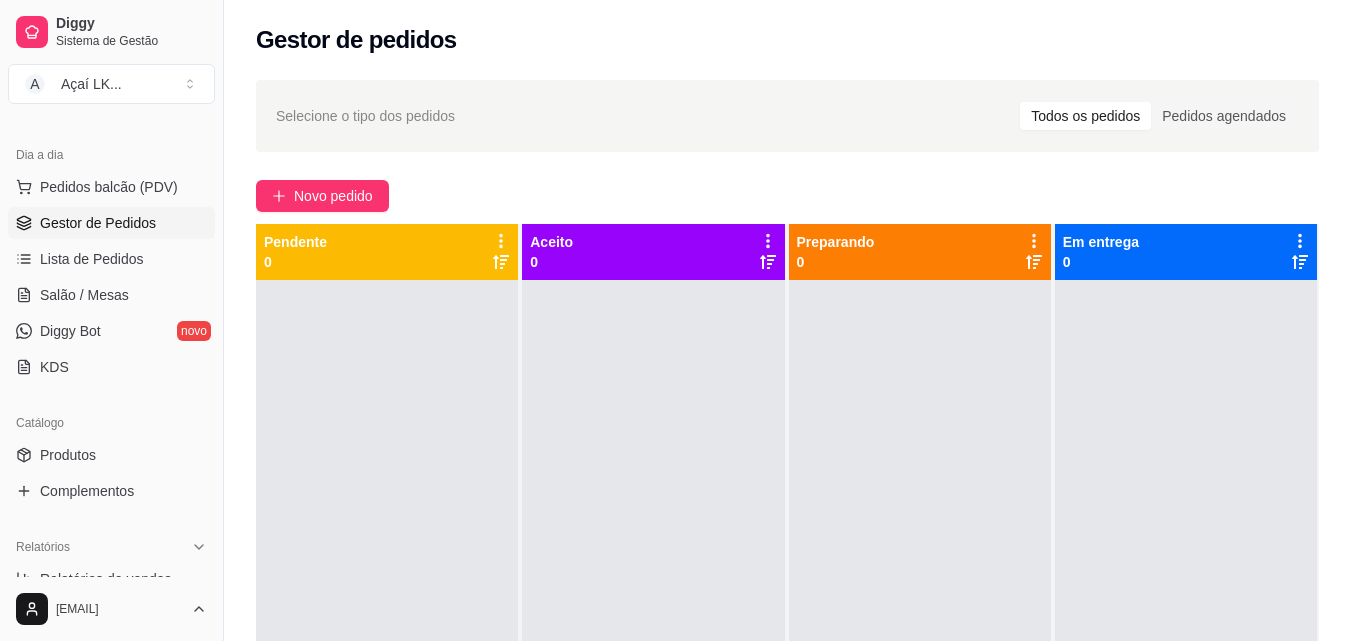 click at bounding box center [653, 600] 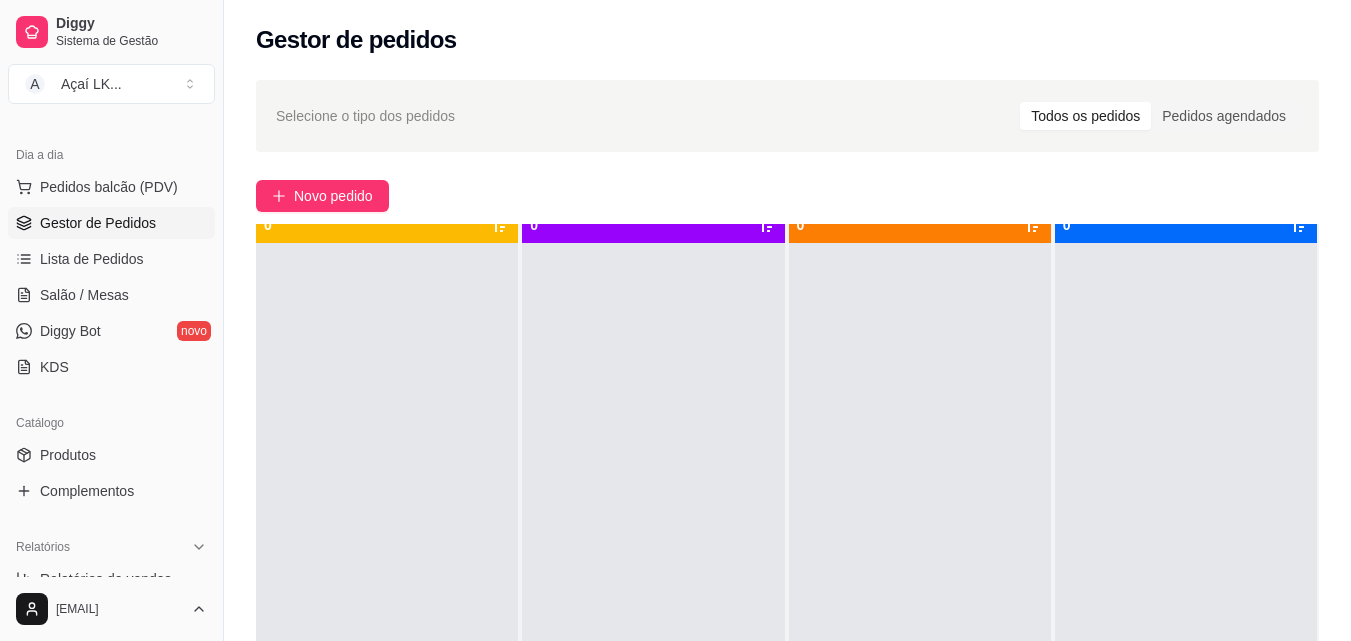 scroll, scrollTop: 0, scrollLeft: 0, axis: both 